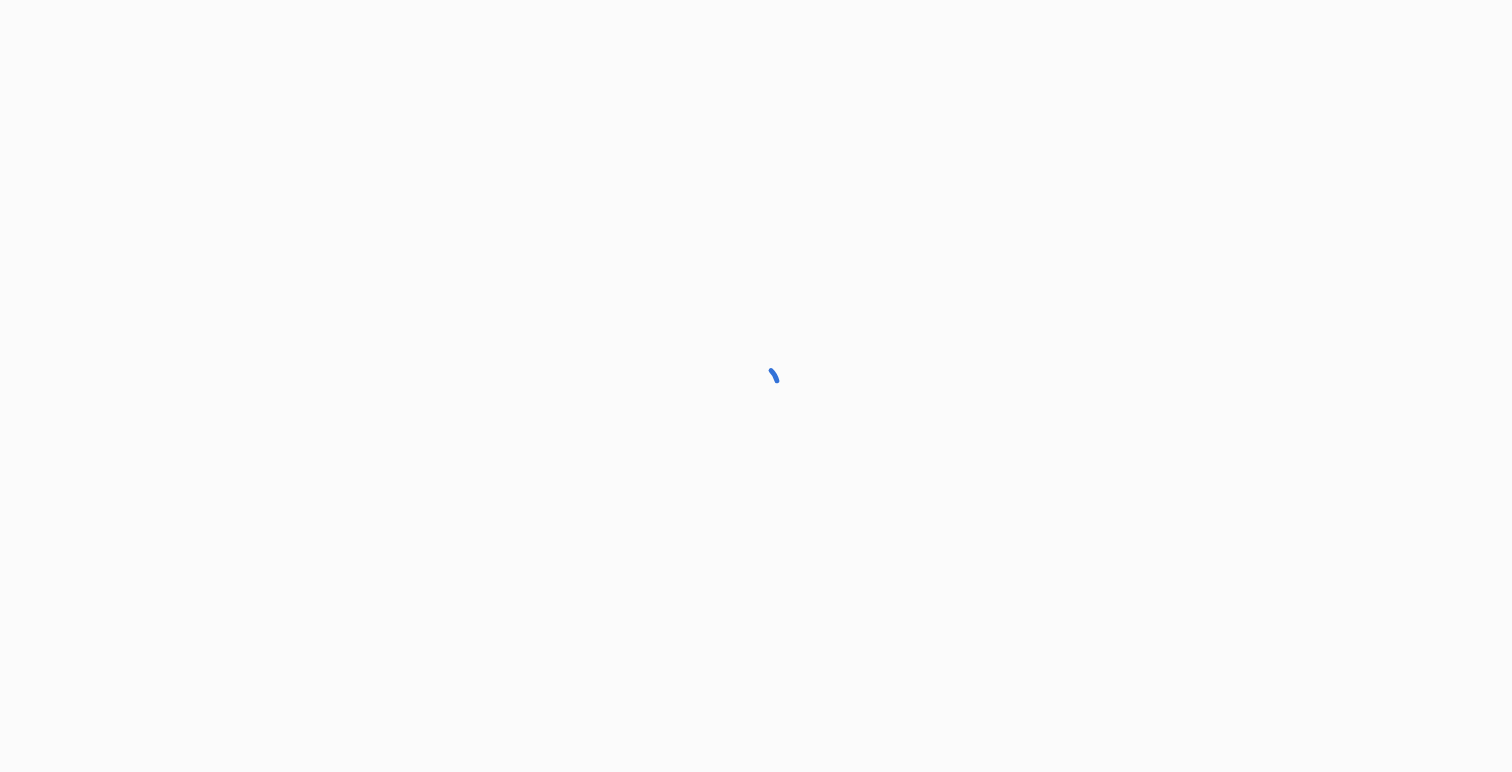 scroll, scrollTop: 0, scrollLeft: 0, axis: both 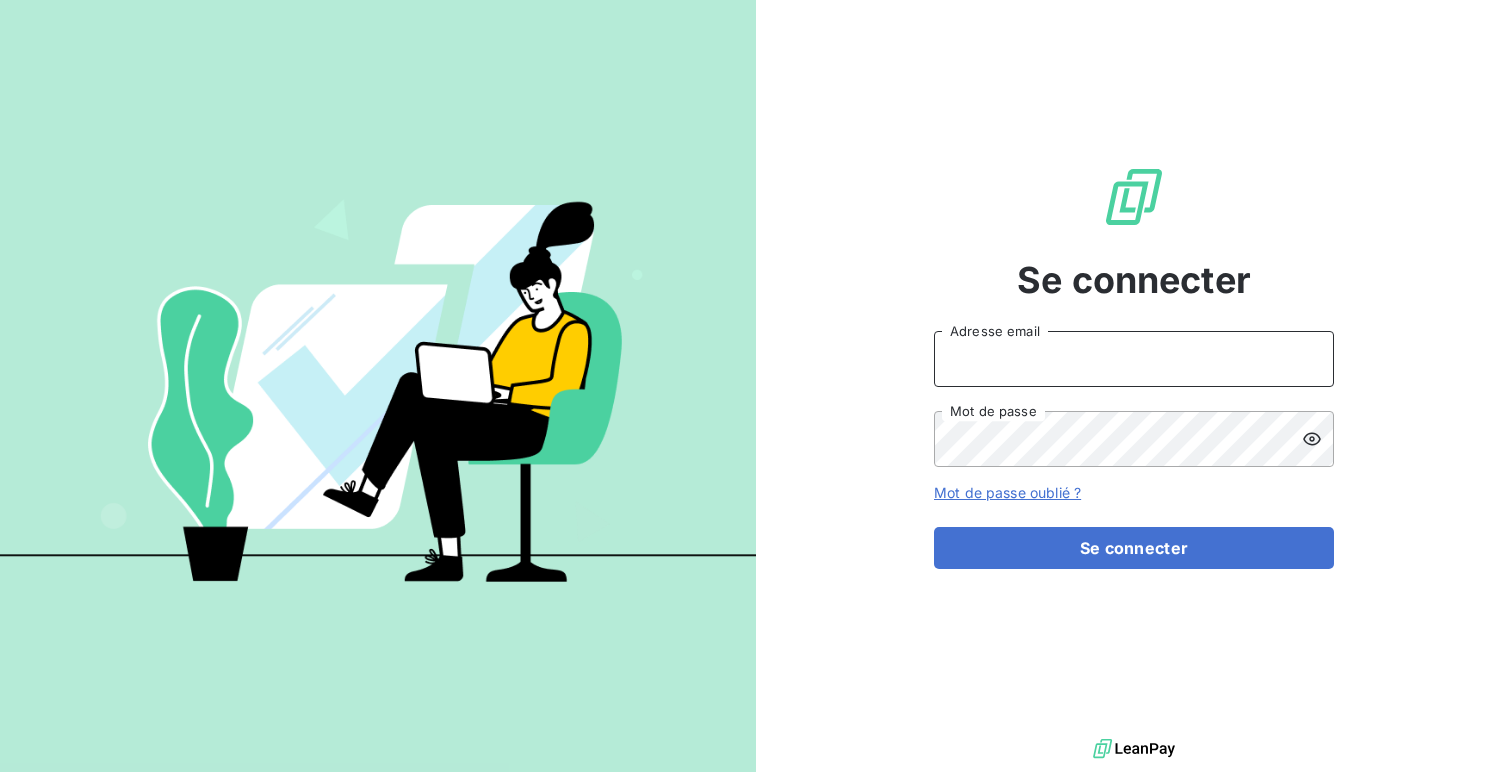 click on "Adresse email" at bounding box center [1134, 359] 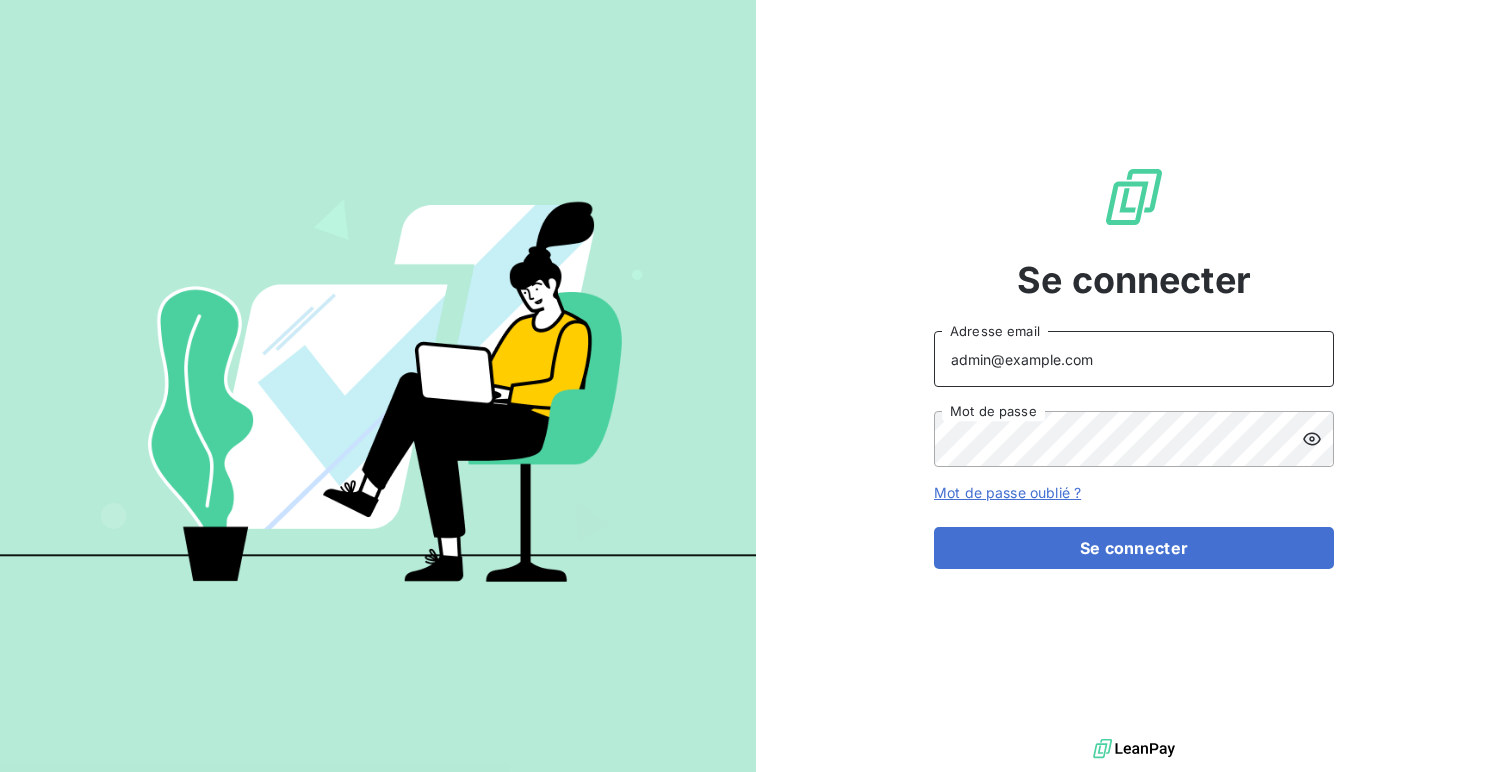 type on "admin@example.com" 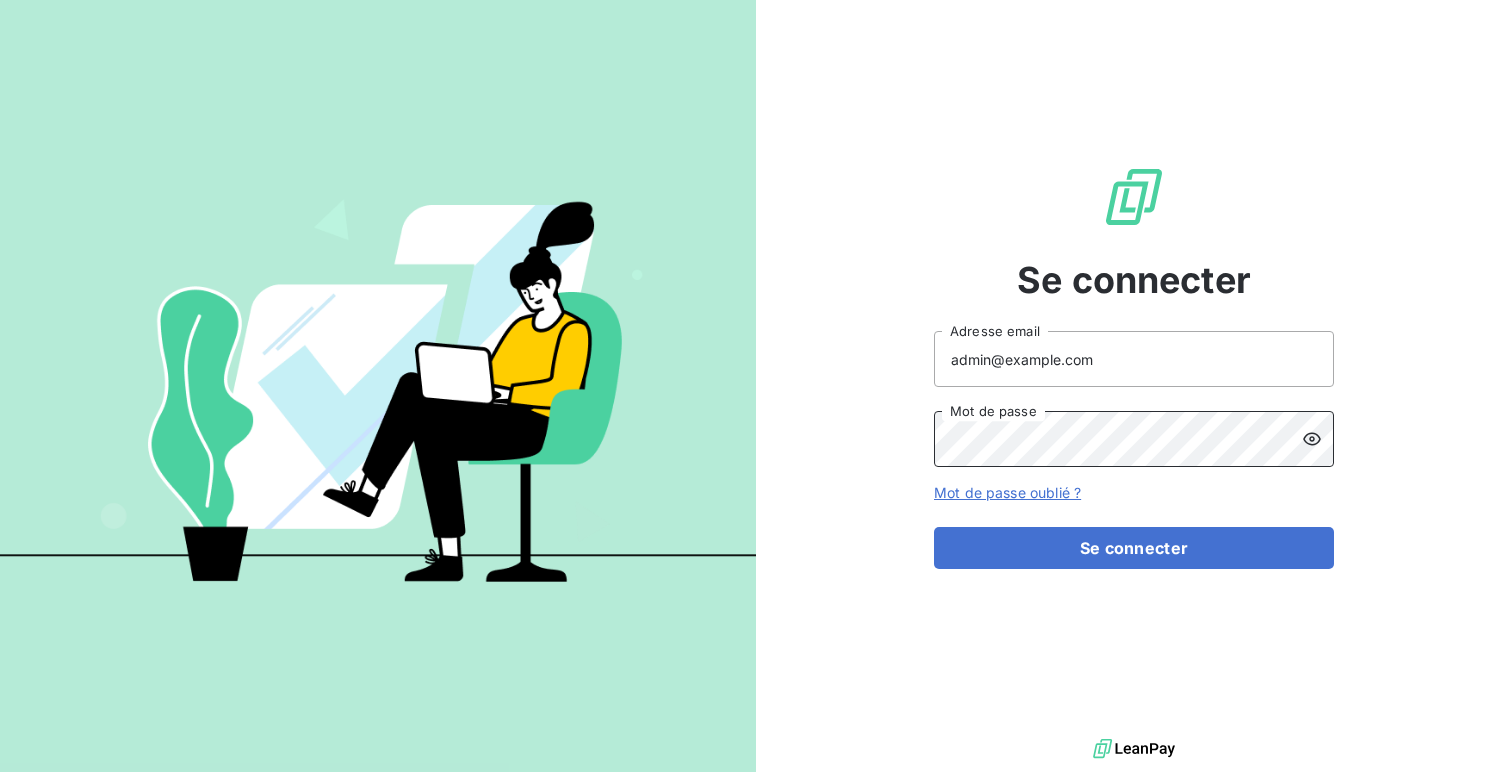 click on "Se connecter" at bounding box center (1134, 548) 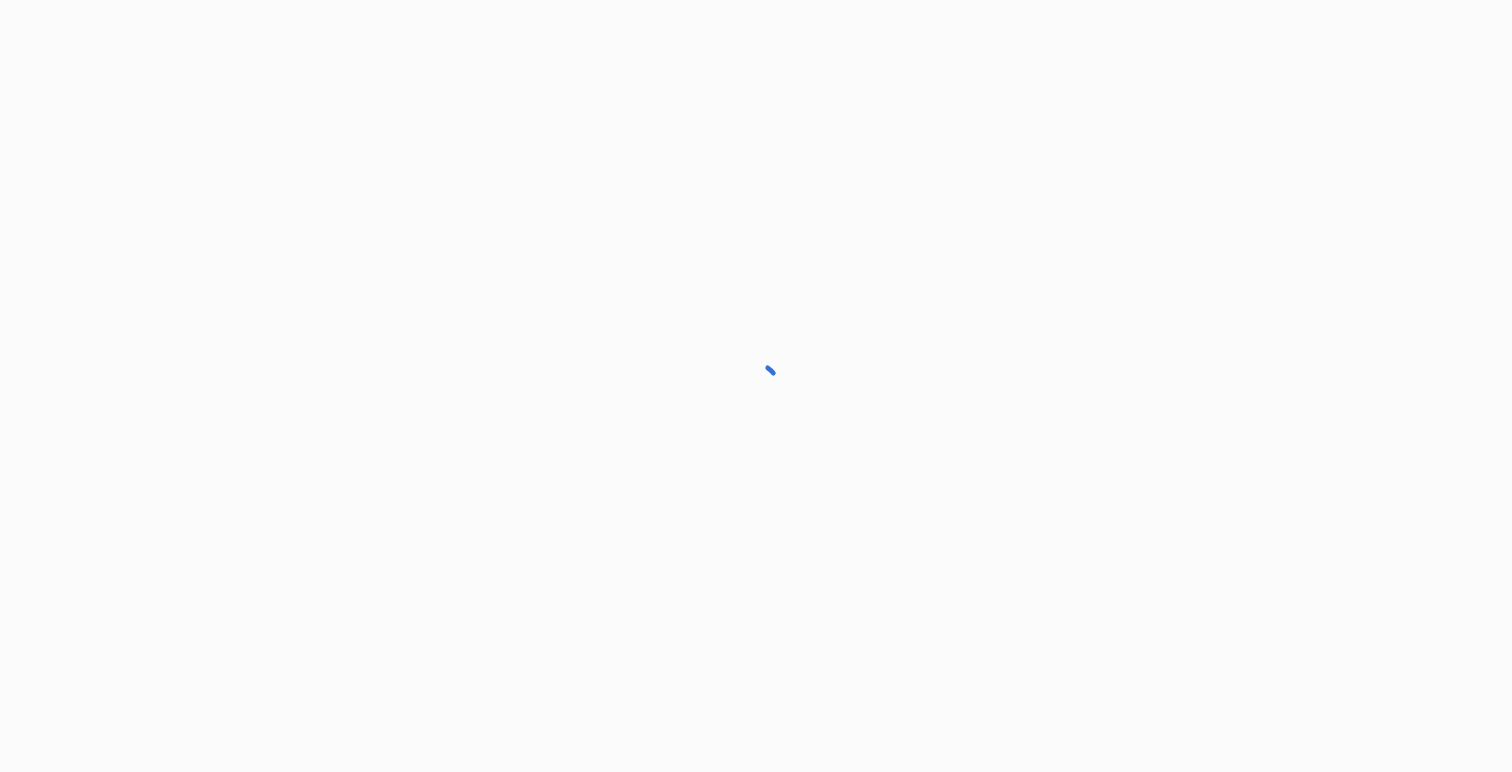 scroll, scrollTop: 0, scrollLeft: 0, axis: both 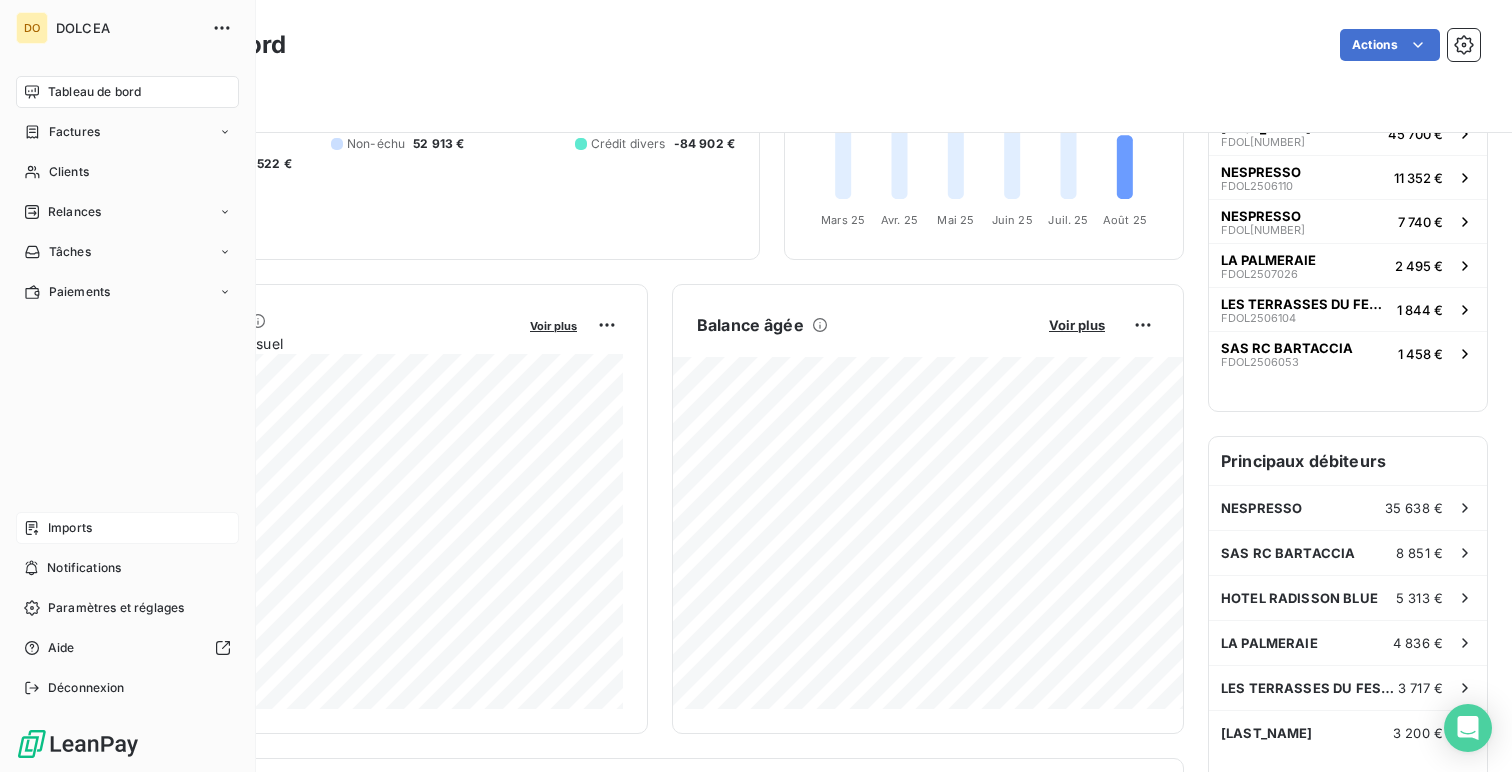 click on "Imports" at bounding box center (70, 528) 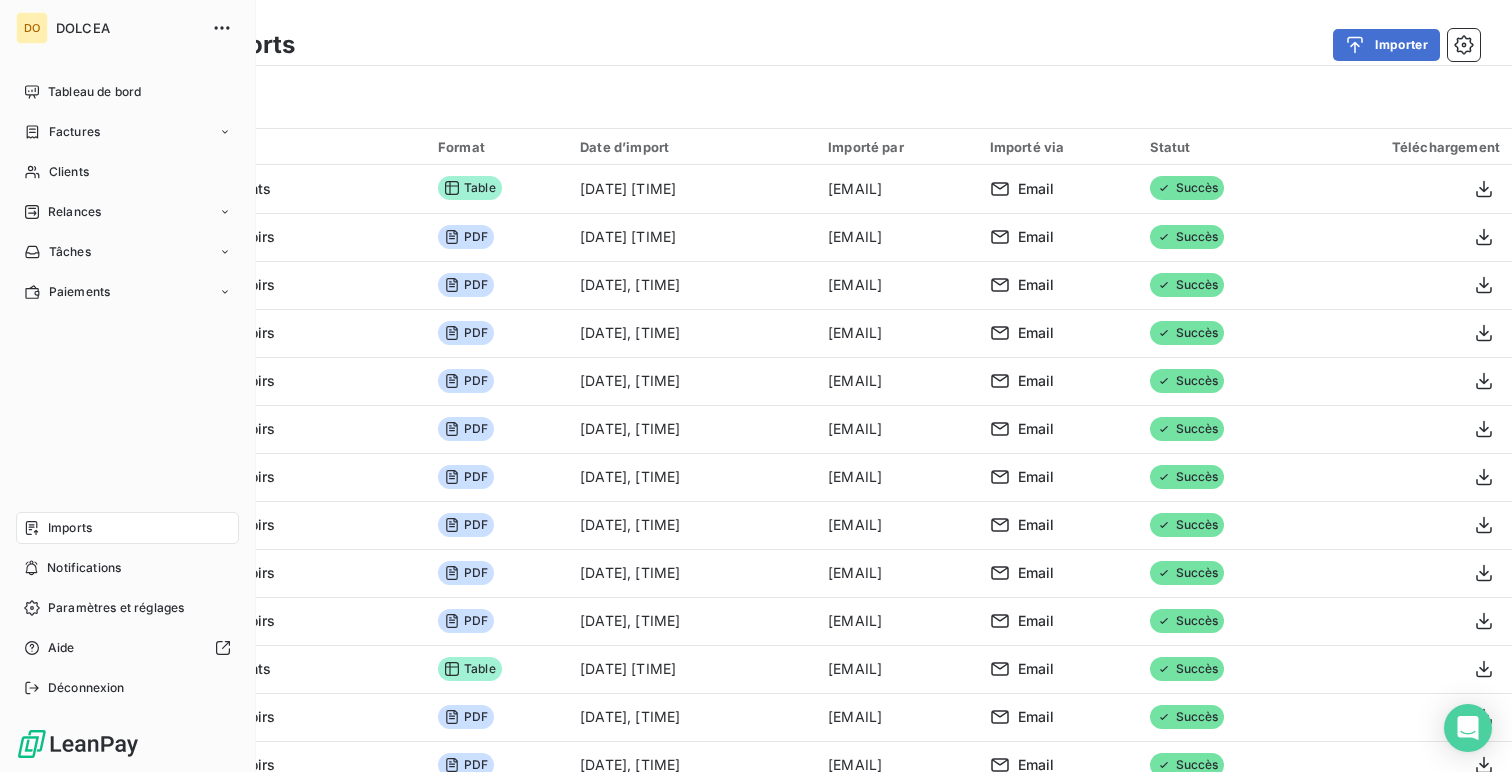 click on "Tableau de bord" at bounding box center [94, 92] 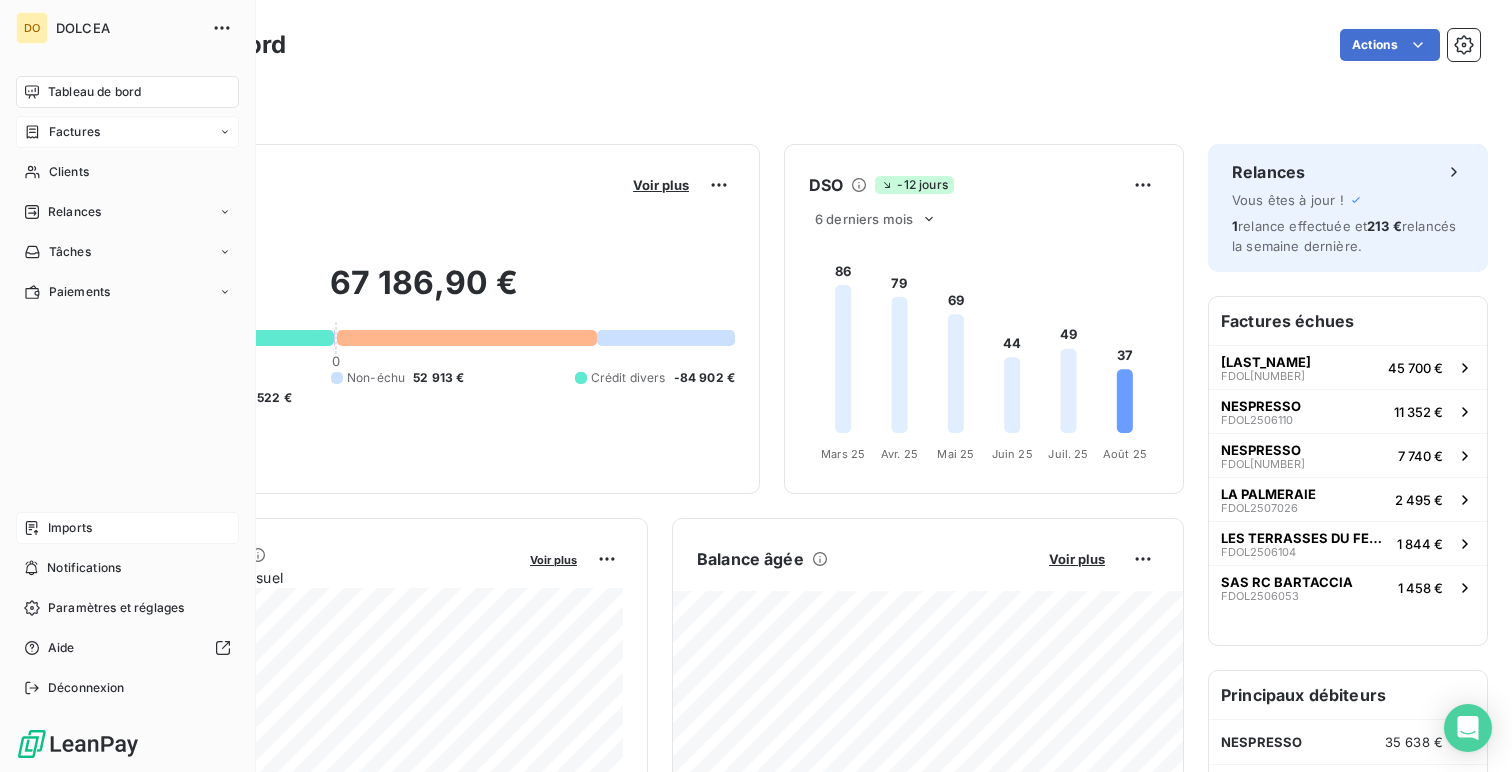 click on "Factures" at bounding box center [127, 132] 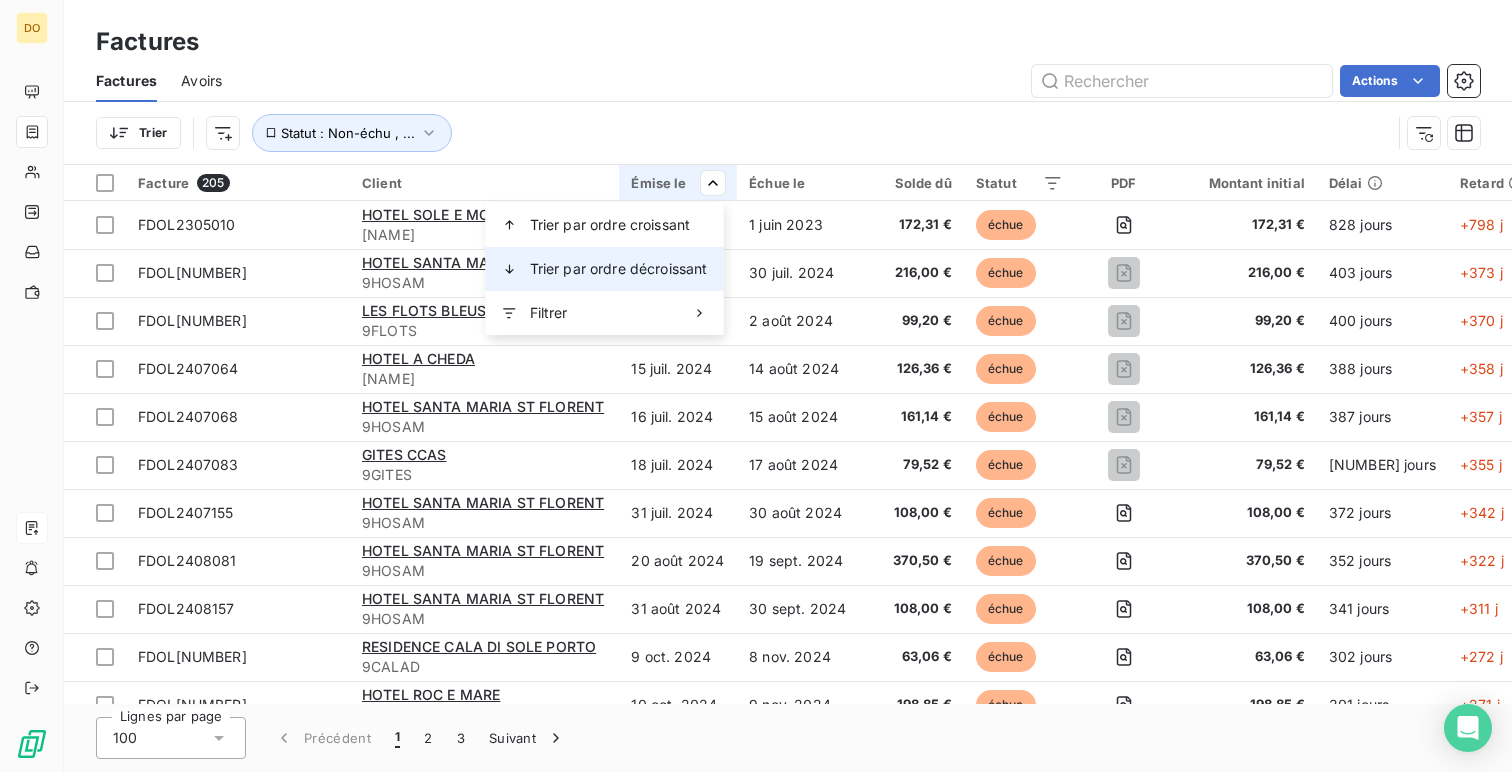 click on "Trier par ordre décroissant" at bounding box center [605, 269] 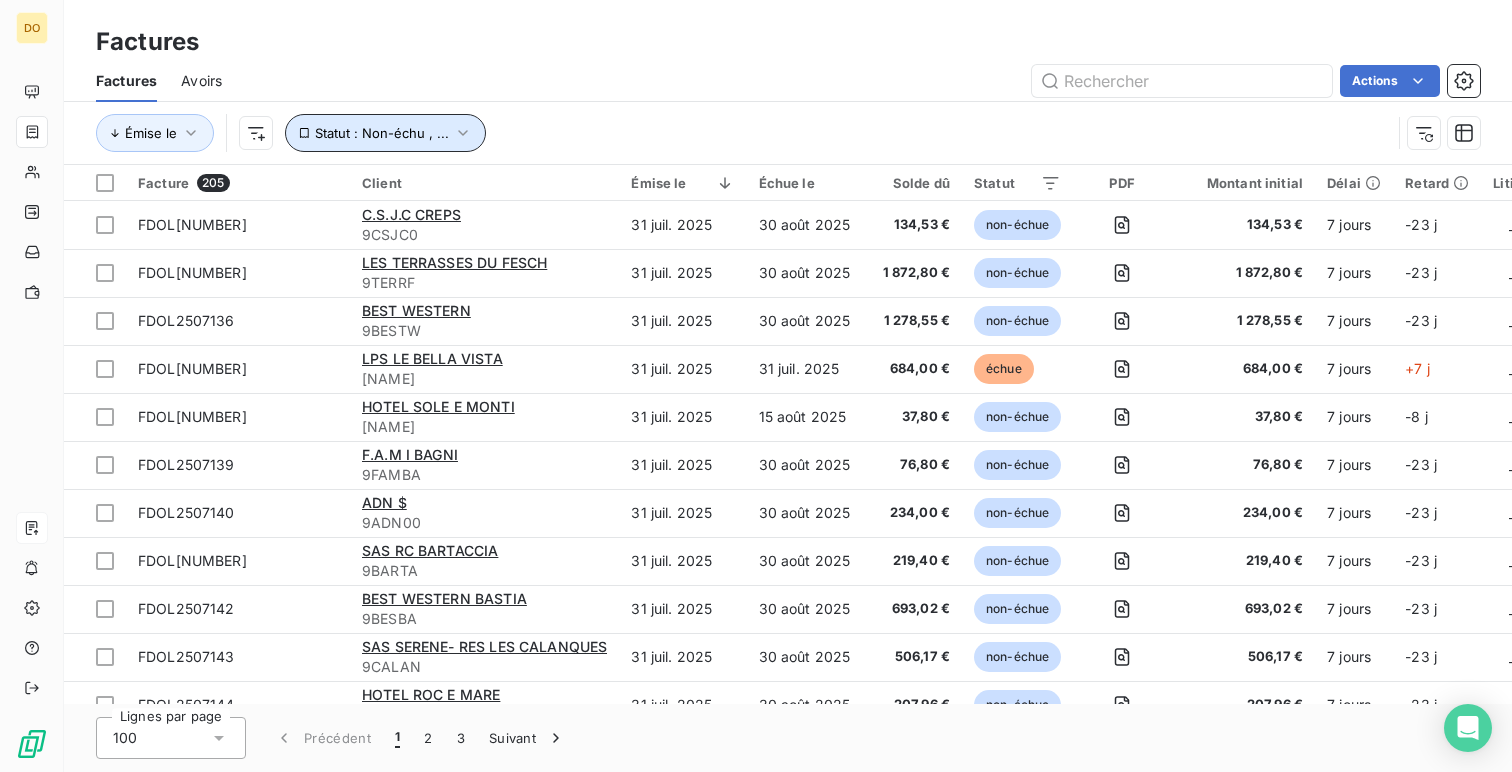 click on "Statut  : Non-échu , ..." at bounding box center [385, 133] 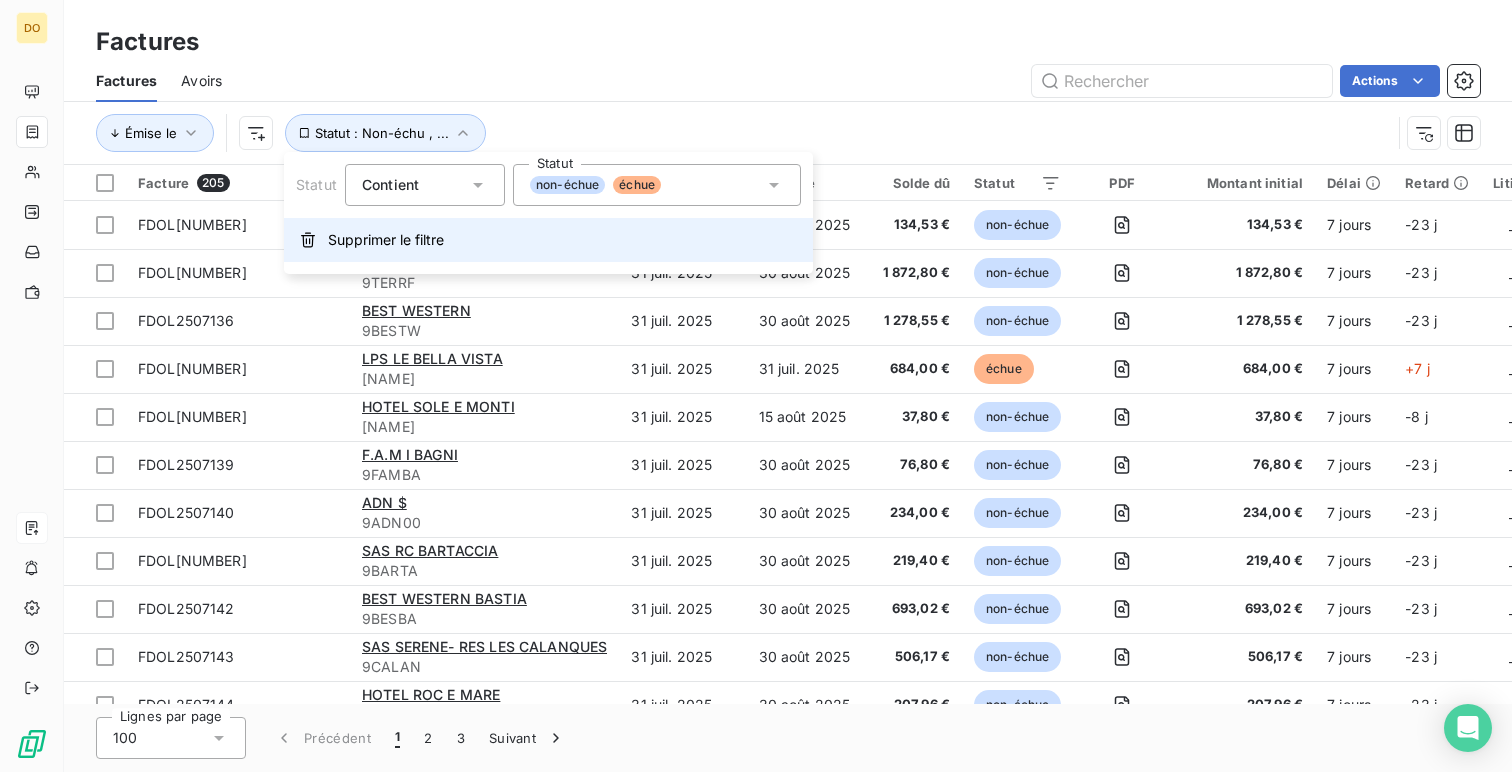 click on "Supprimer le filtre" at bounding box center [386, 240] 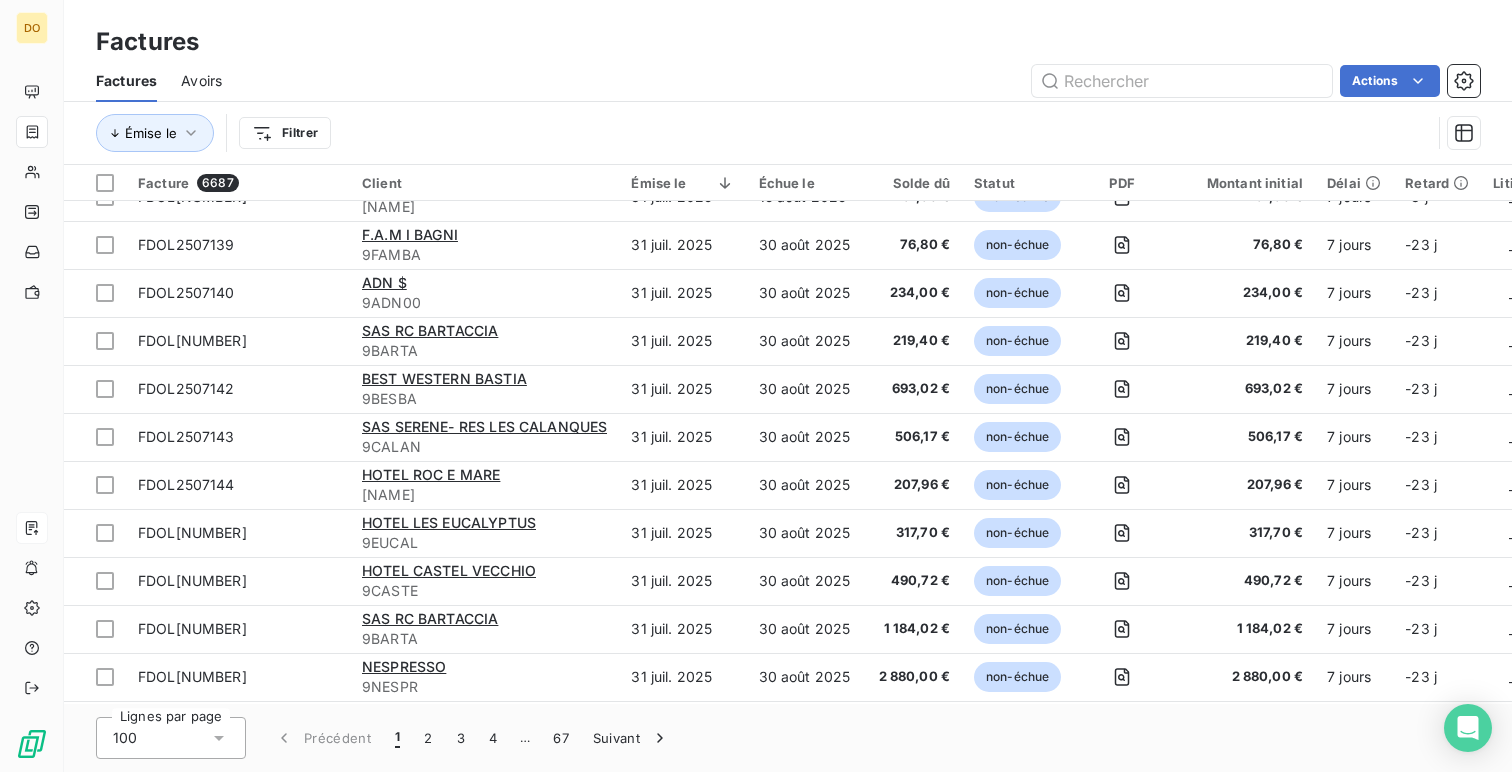 scroll, scrollTop: 0, scrollLeft: 0, axis: both 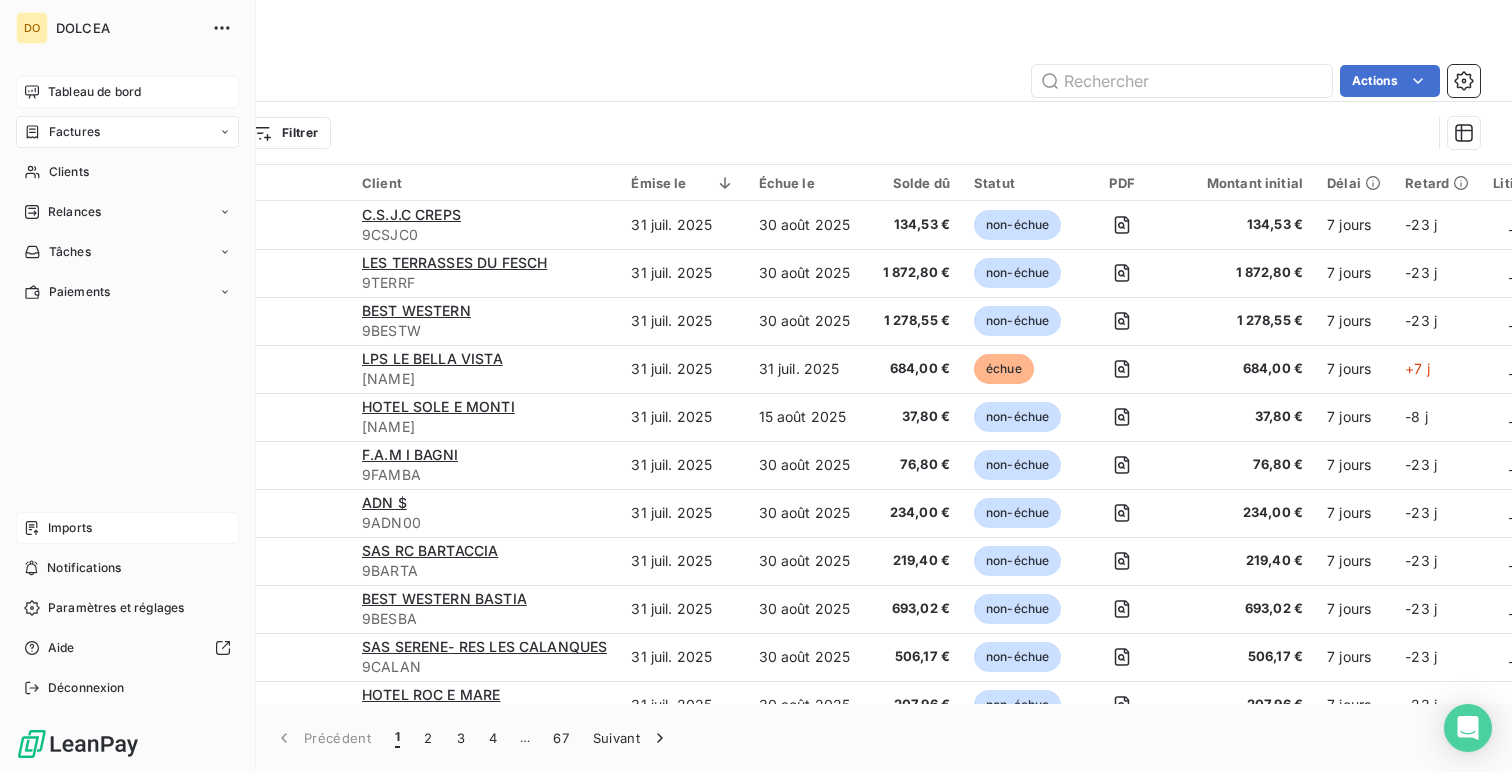 click on "Tableau de bord" at bounding box center [127, 92] 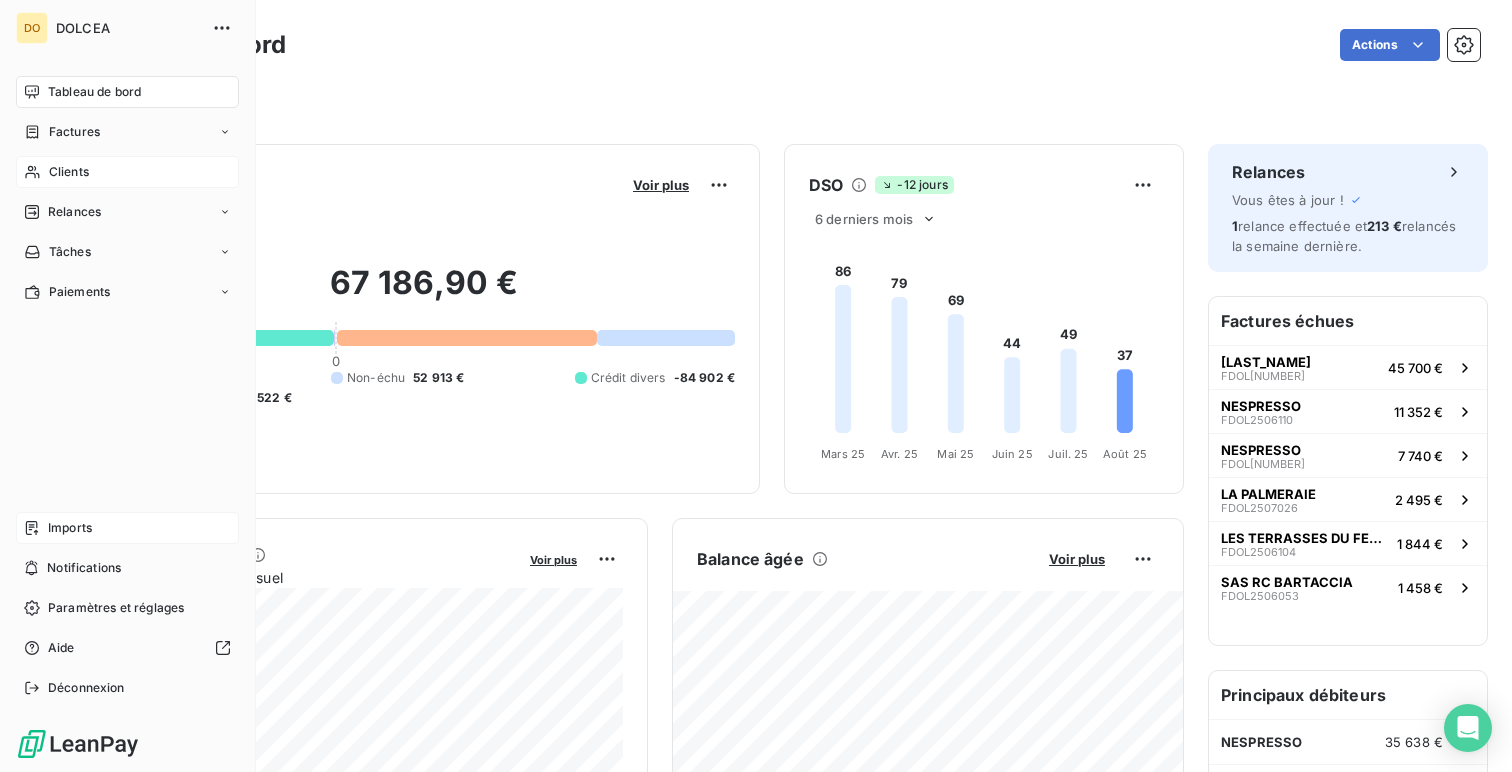 click on "Clients" at bounding box center [127, 172] 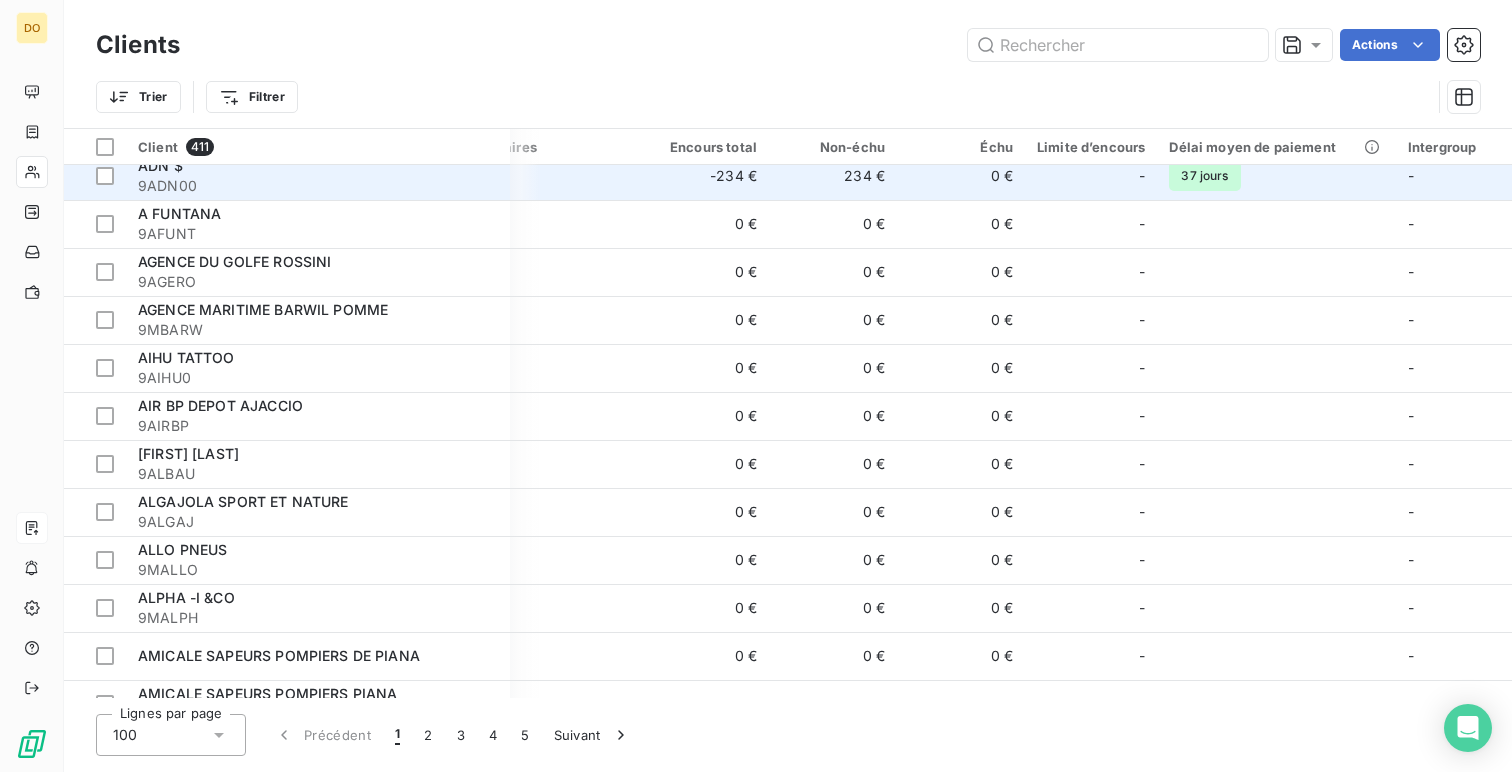 scroll, scrollTop: 0, scrollLeft: 288, axis: horizontal 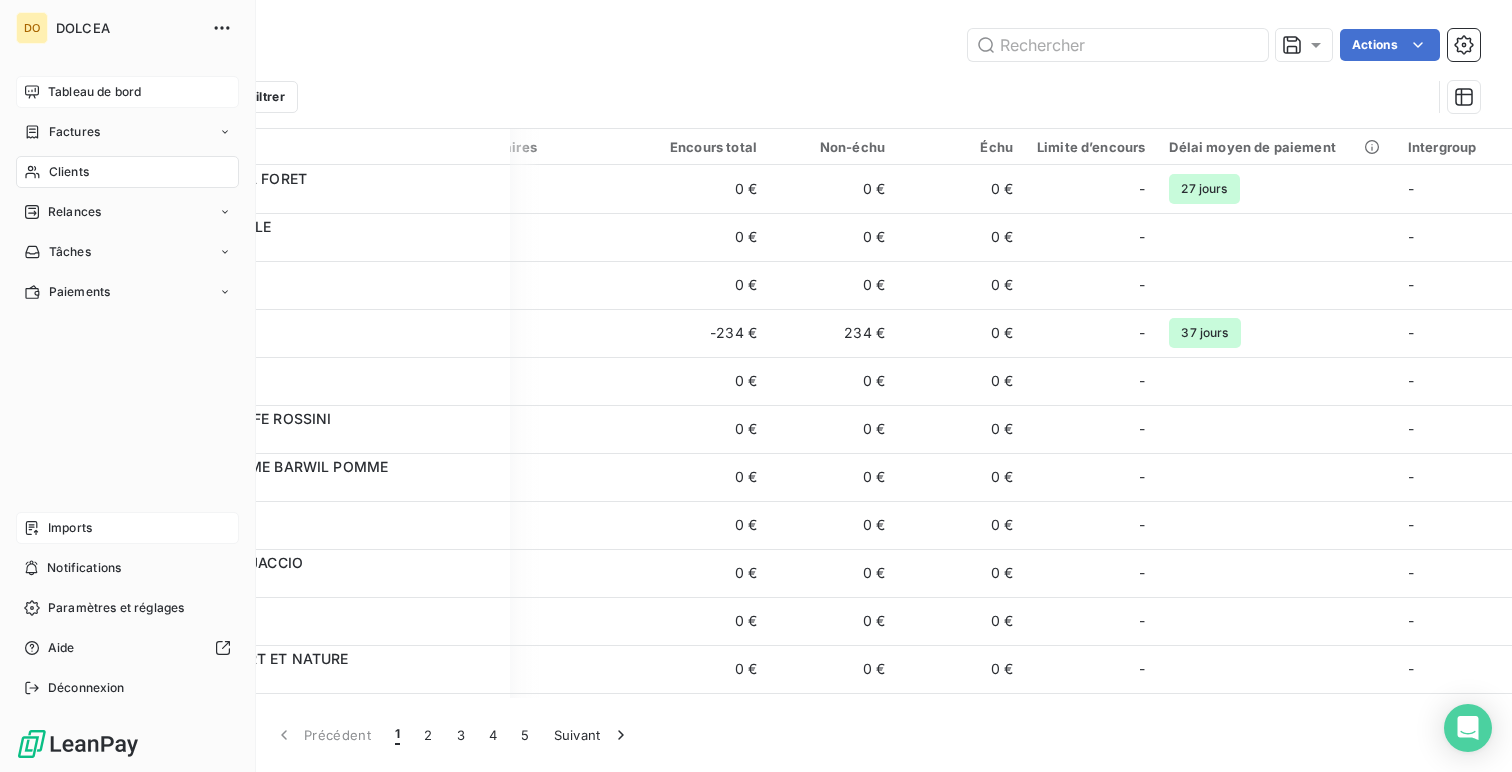 click on "Tableau de bord" at bounding box center (127, 92) 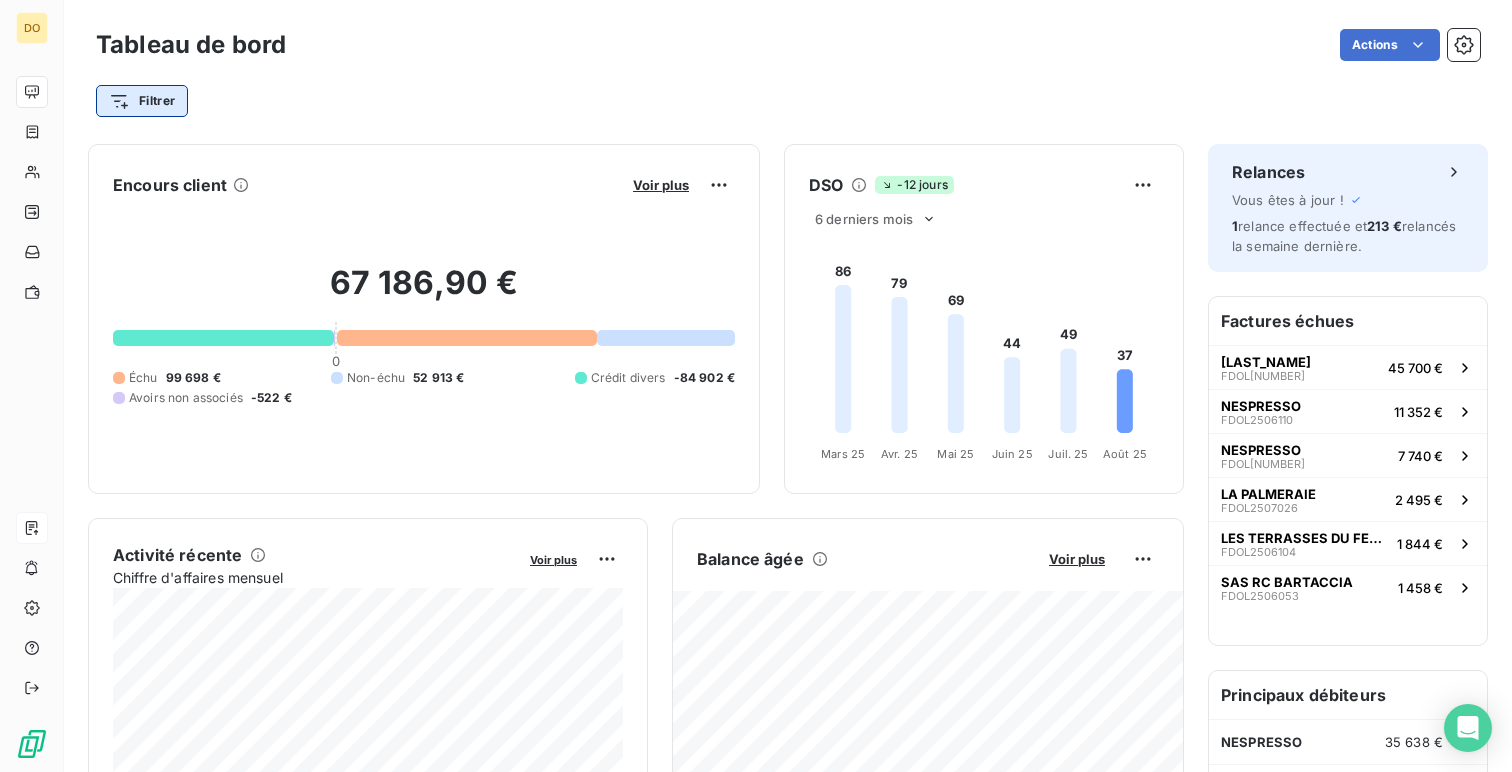 click on "DO Tableau de bord Actions Filtrer Encours client   Voir plus 0 Échu 0 Non-échu   Crédit divers  Avoirs non associés  DSO -12 jours 6 derniers mois 86 79 69 44 49 37 Mars 25 Mars 25 Avr. 25 Avr. 25 Mai 25 Mai 25 Juin 25 Juin 25 Juil. 25 Juil. 25 Août 25 Août 25 Activité récente Chiffre d'affaires mensuel Voir plus Balance âgée Voir plus Relances par montant Encaissements Prévisionnel basé sur le délai moyen de paiement des 3 derniers mois Relances Vous êtes à jour ! 1  relance effectuée et  €  relancés la semaine dernière. Factures échues THERY FDOL2506005  NESPRESSO FDOL2506110  NESPRESSO FDOL2506109  LA PALMERAIE FDOL2507026  LES TERRASSES DU FESCH FDOL2506104  SAS RC BARTACCIA FDOL2506053  Principaux débiteurs NESPRESSO  SAS RC BARTACCIA  HOTEL RADISSON BLUE  LA PALMERAIE" at bounding box center (756, 386) 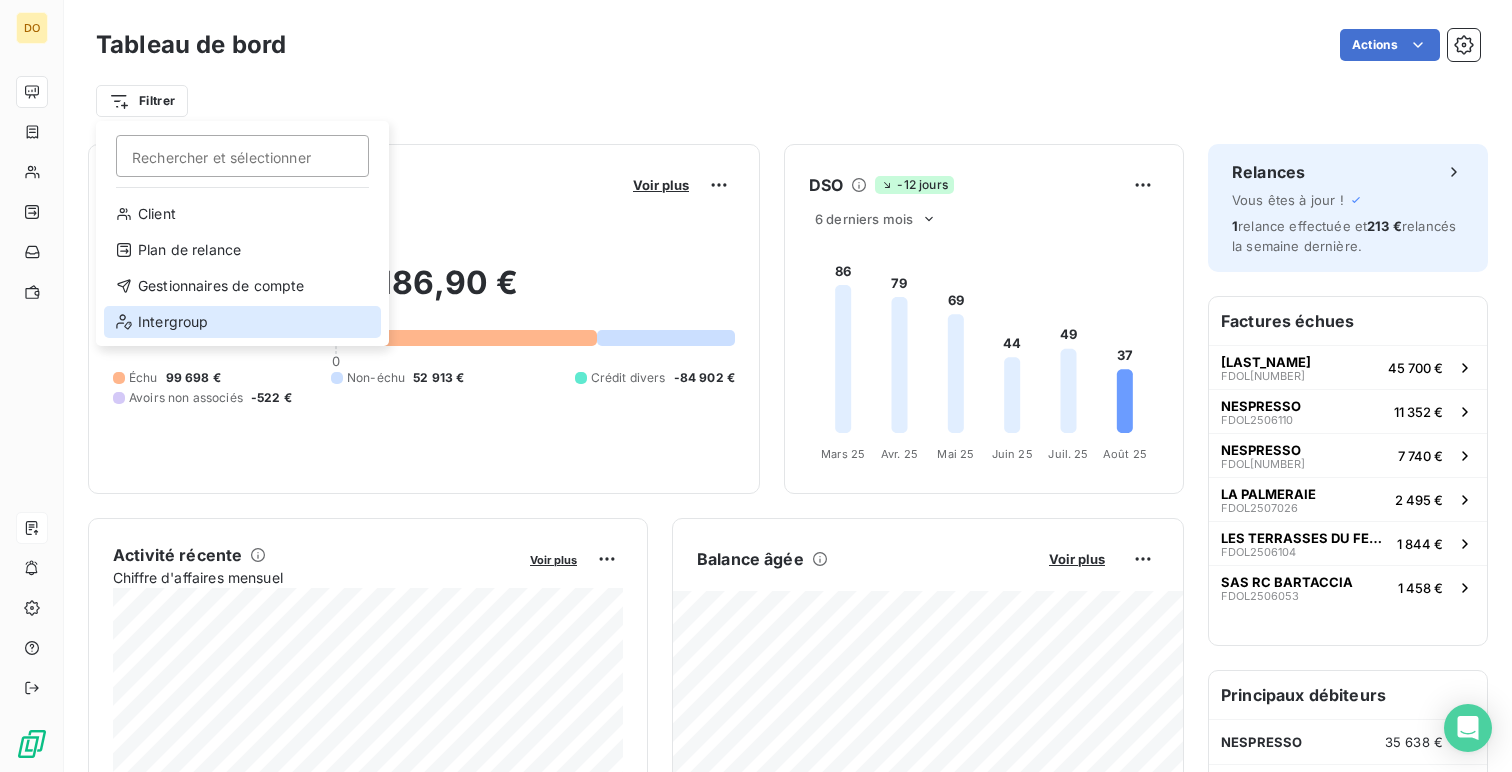 click on "Intergroup" at bounding box center [242, 322] 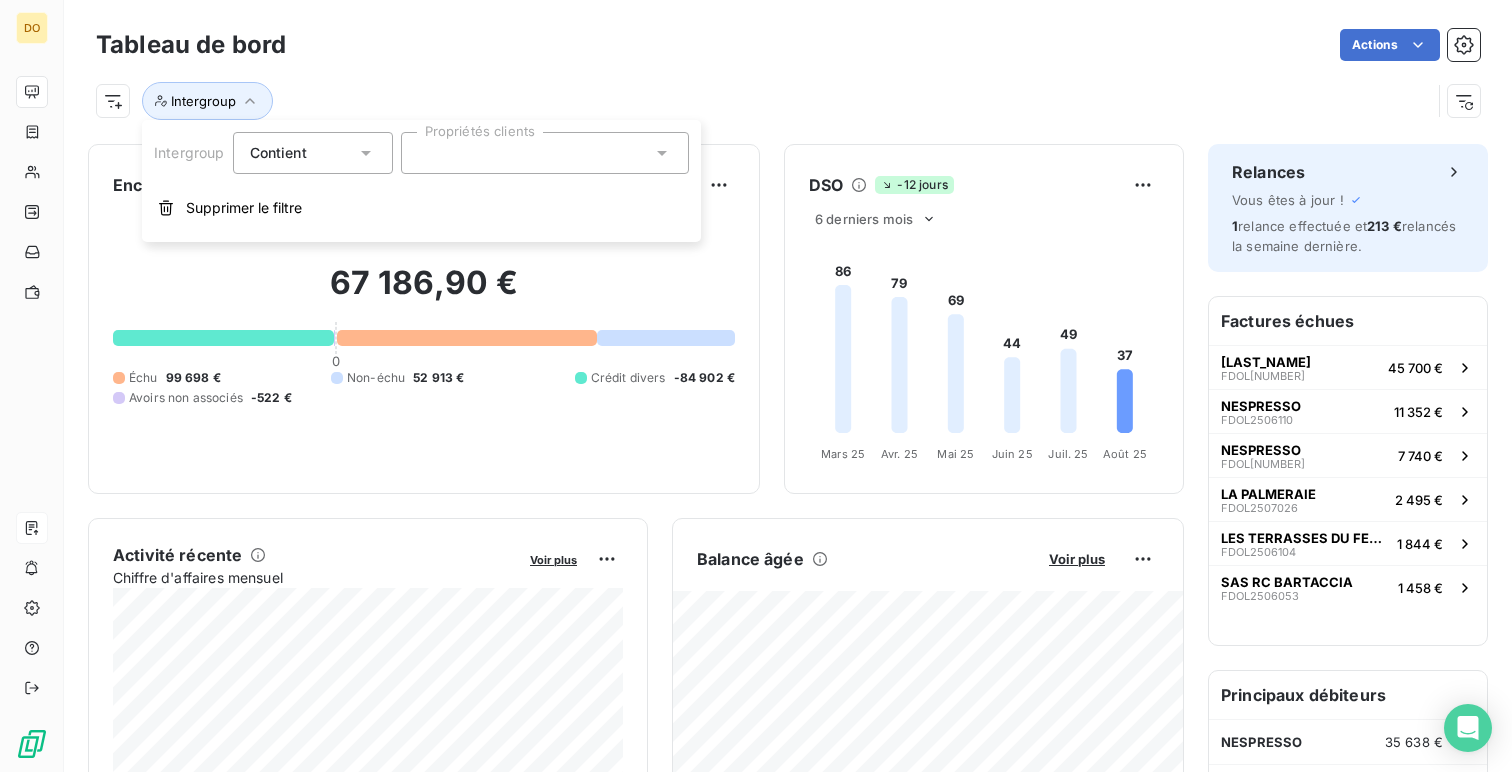 click on "Contient is" at bounding box center [303, 153] 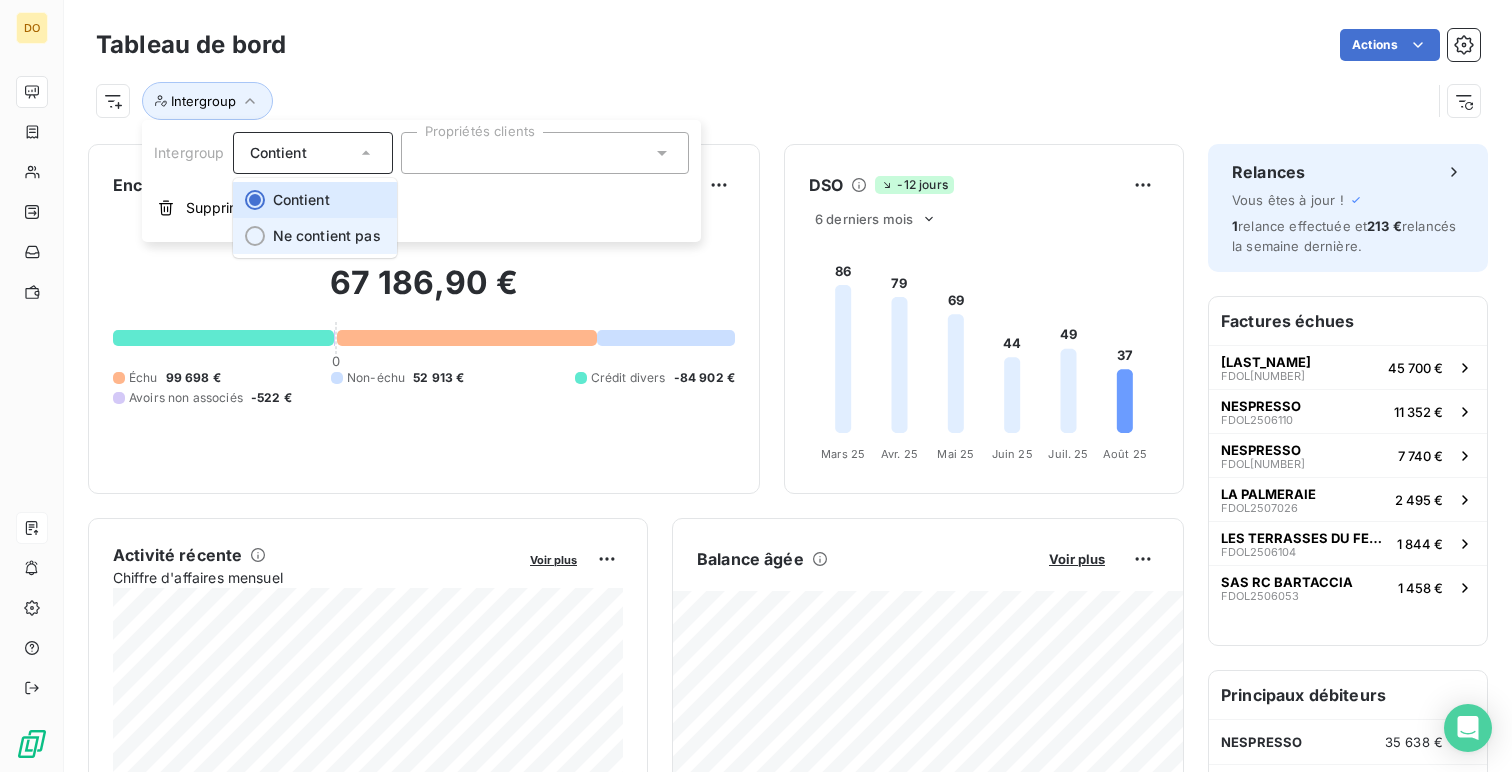click on "Ne contient pas" at bounding box center [327, 235] 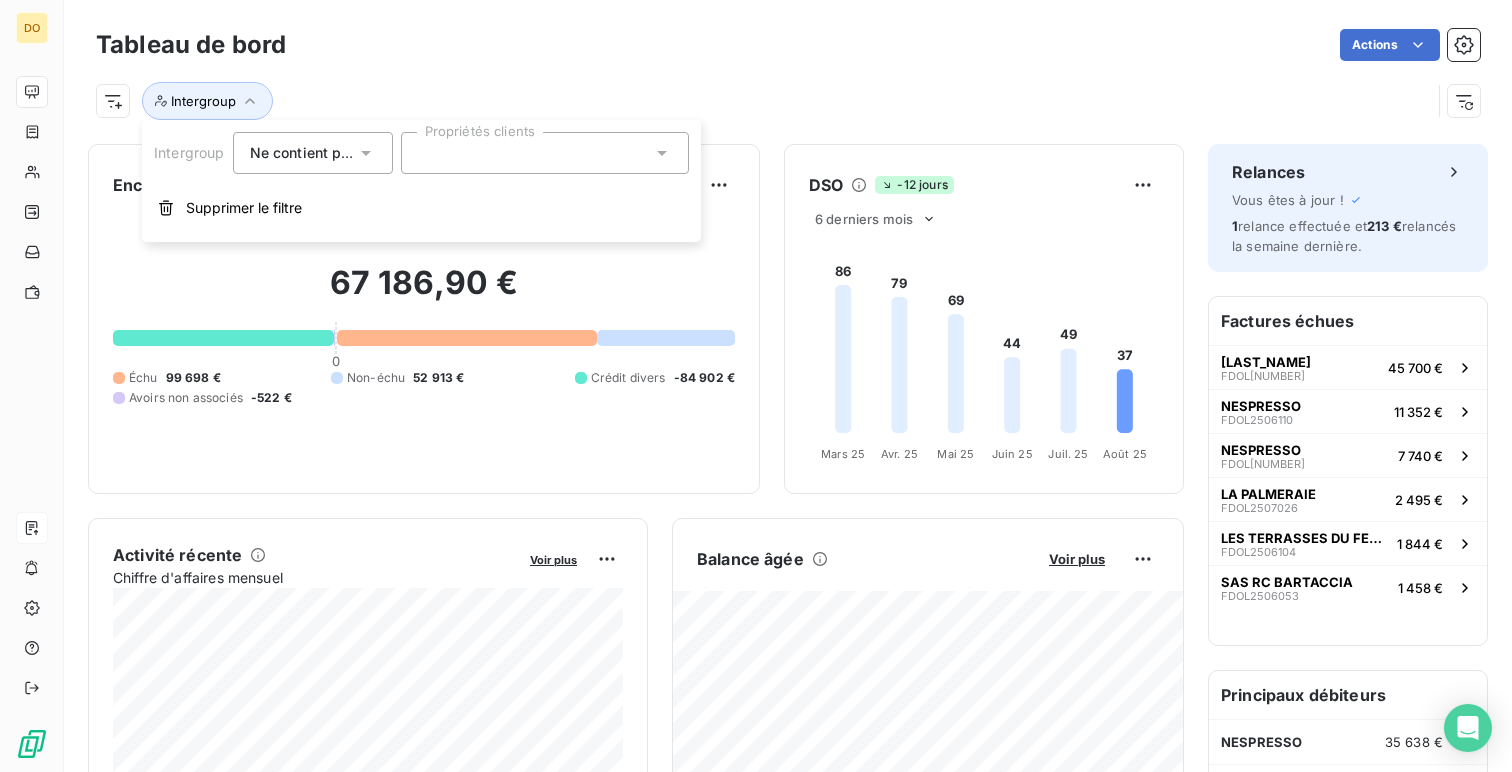 click at bounding box center (545, 153) 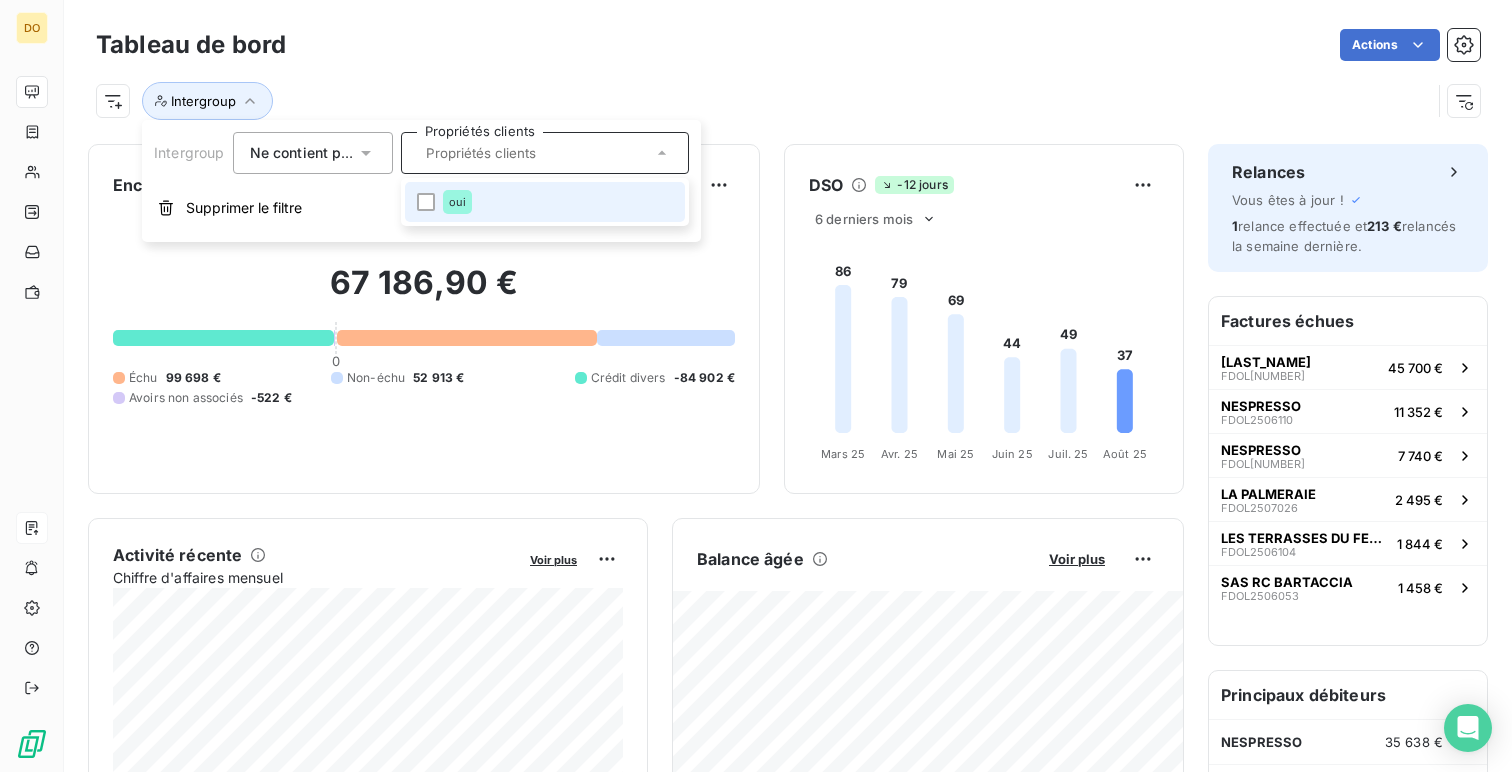 click on "oui" at bounding box center (545, 202) 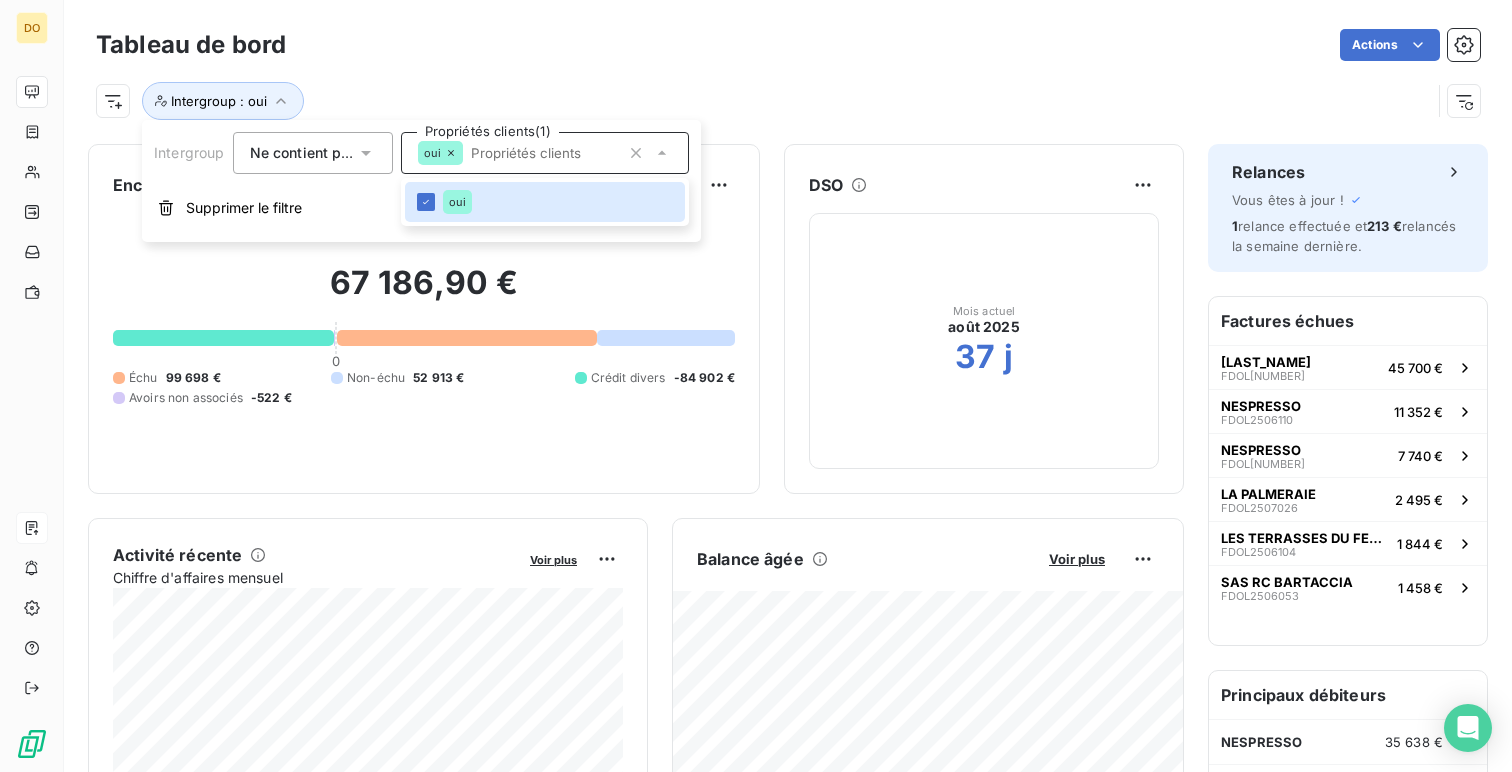 click on "Ne contient pas" at bounding box center [304, 152] 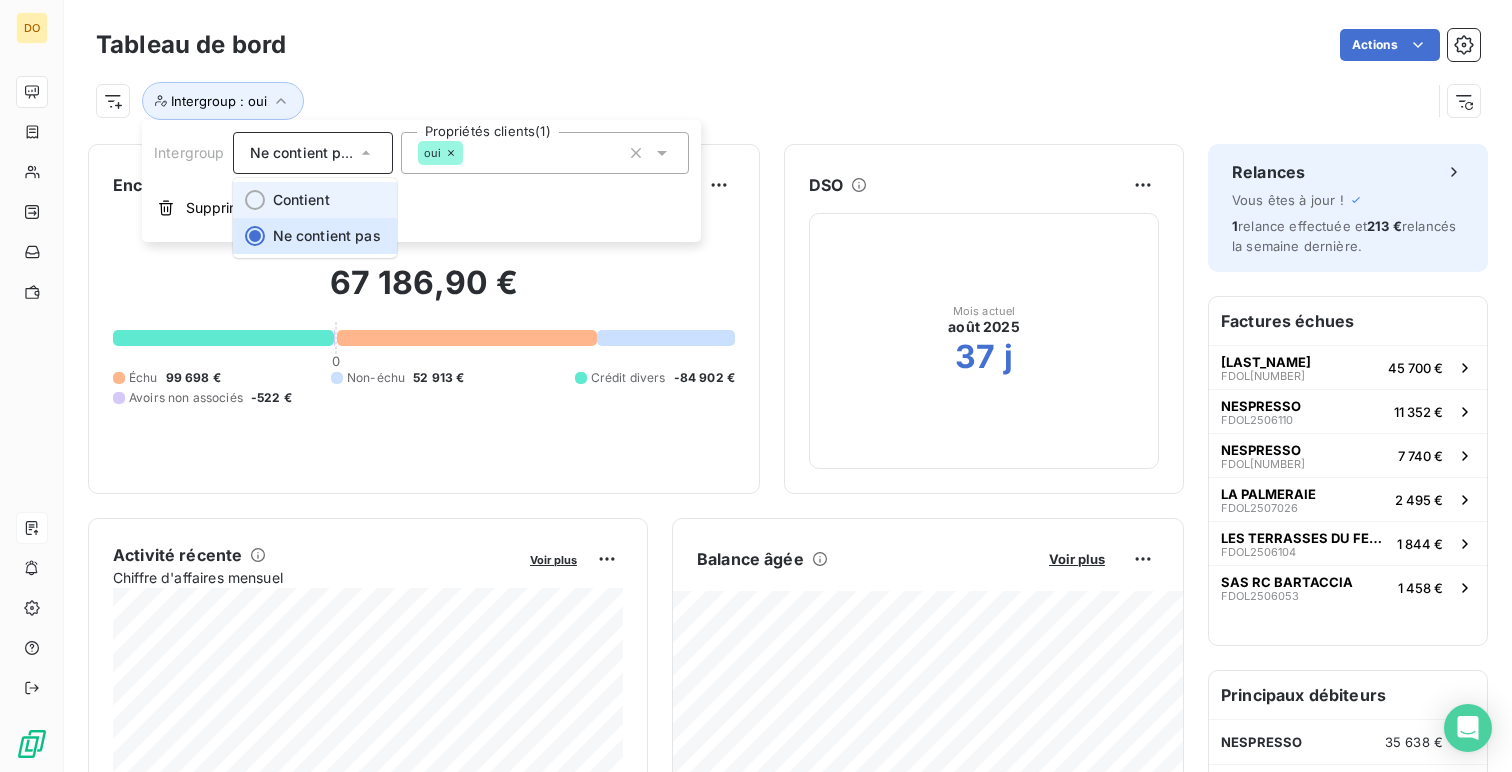 click on "Contient" at bounding box center (315, 200) 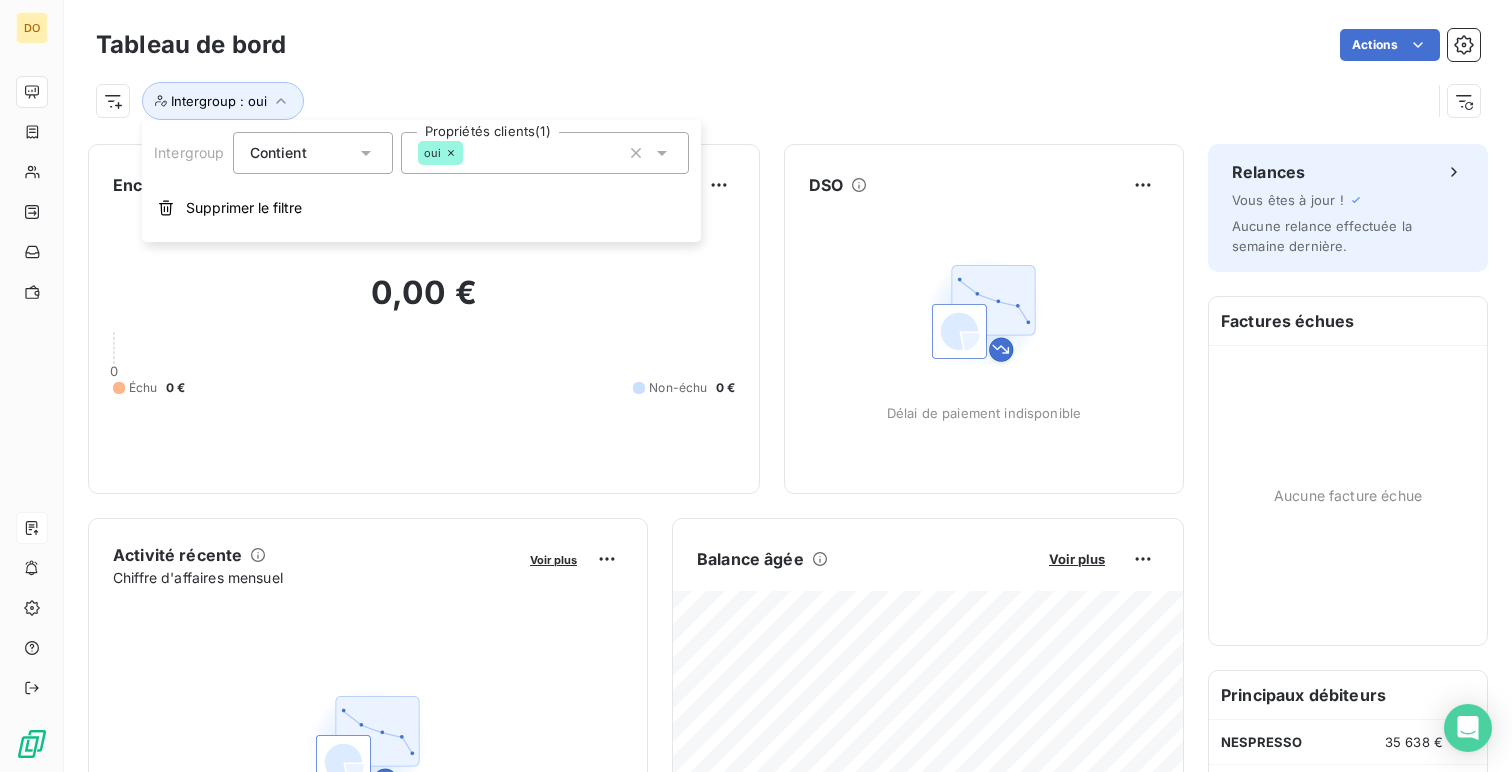 click at bounding box center (471, 153) 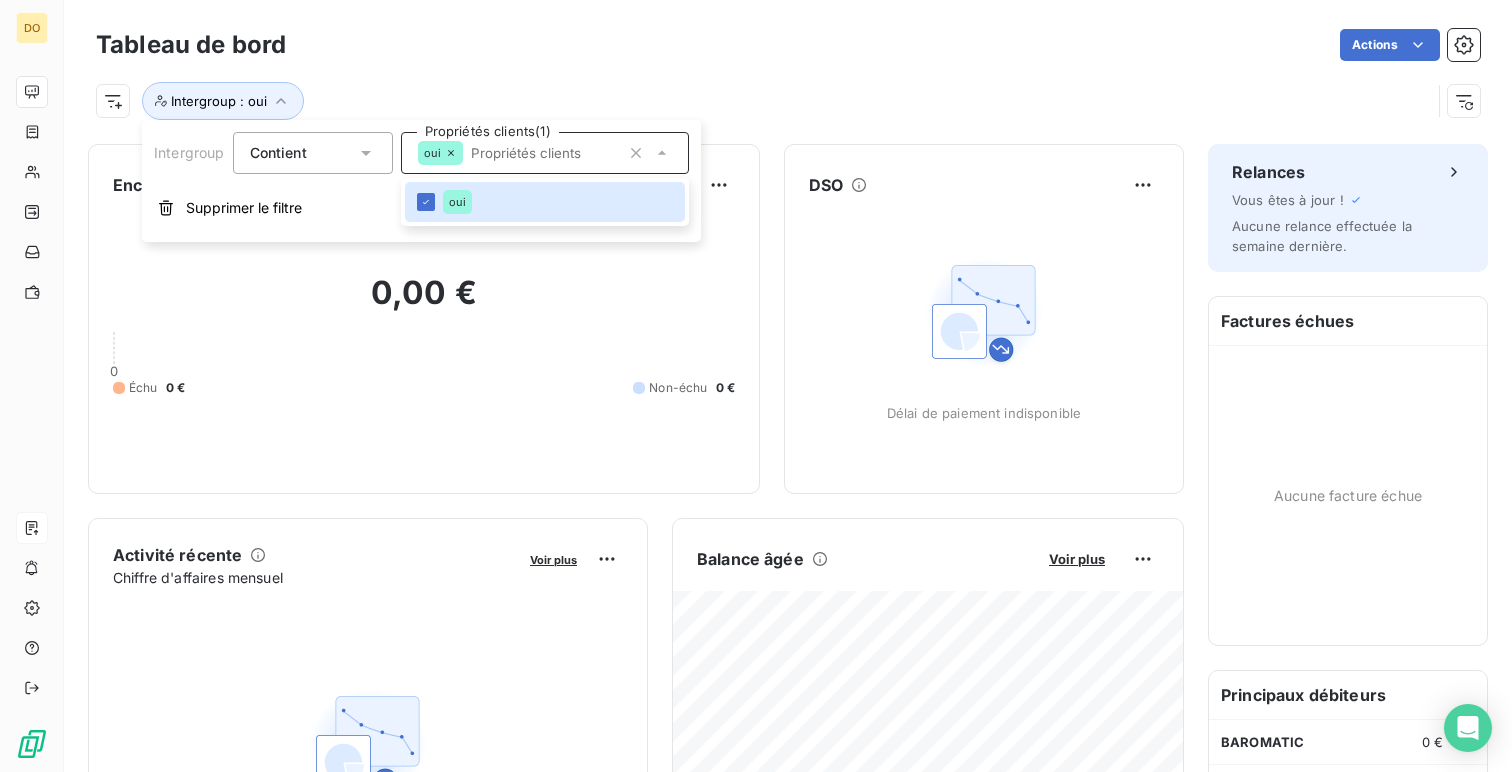 click on "Contient" at bounding box center [303, 153] 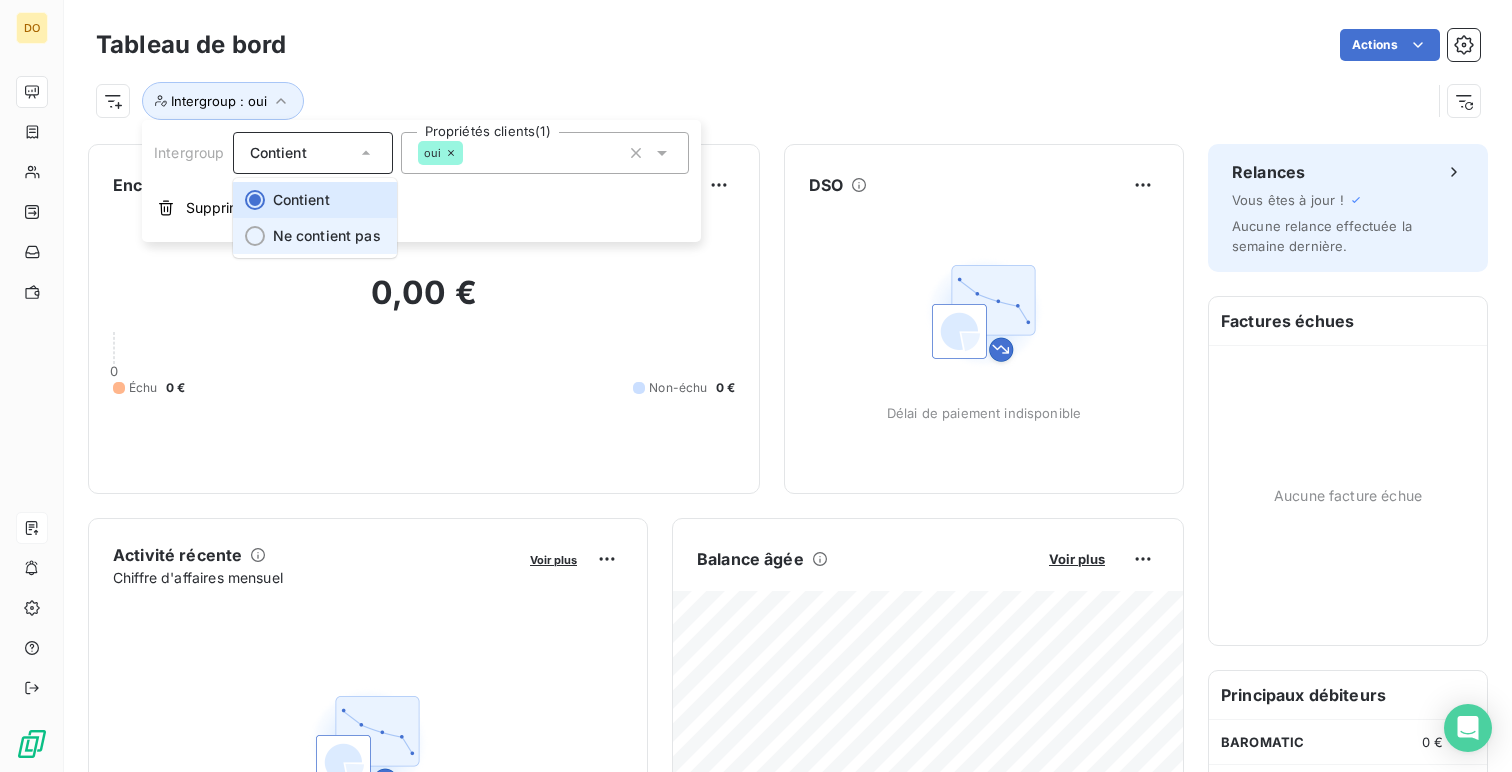 click on "Ne contient pas" at bounding box center (327, 235) 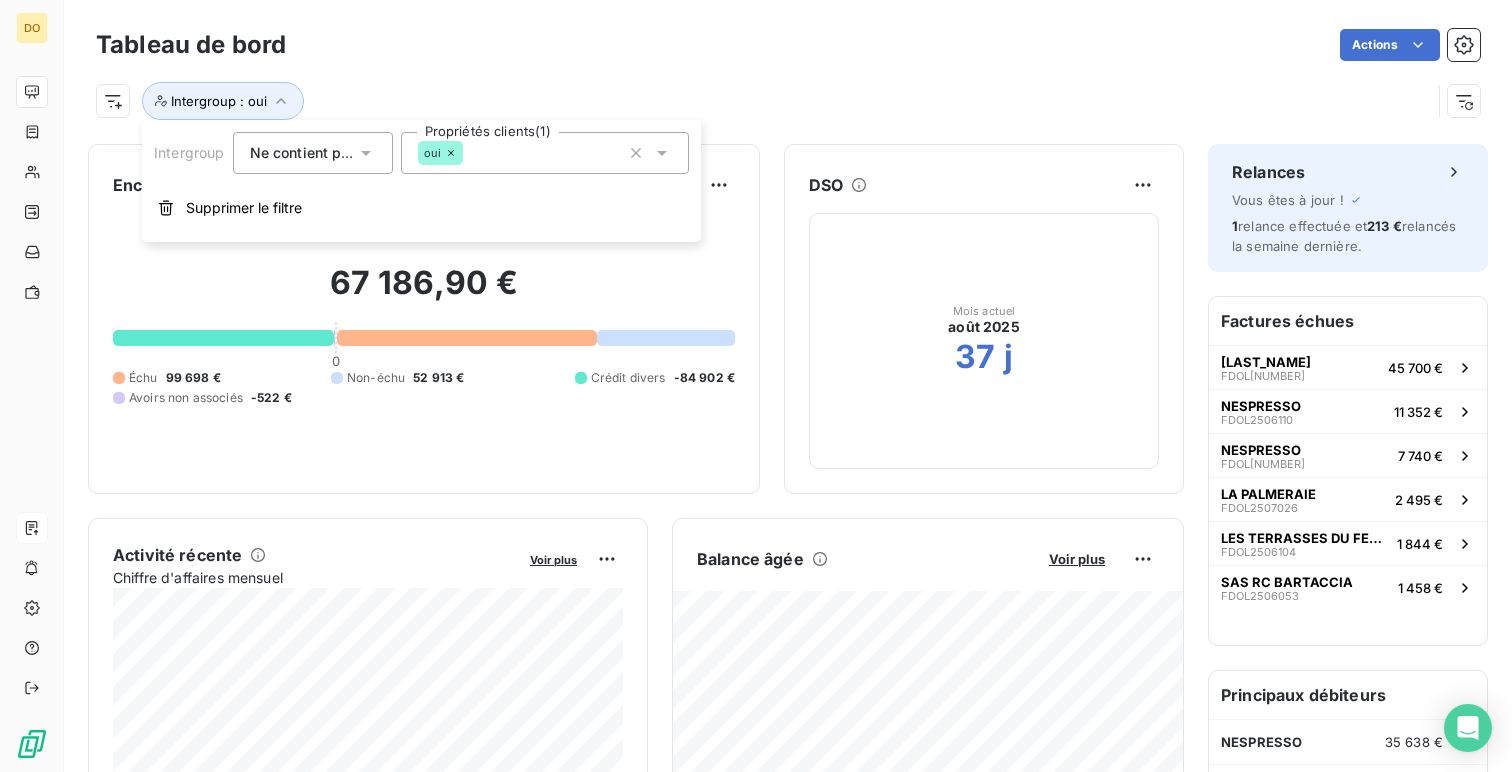 click on "Intergroup  : oui" at bounding box center (788, 93) 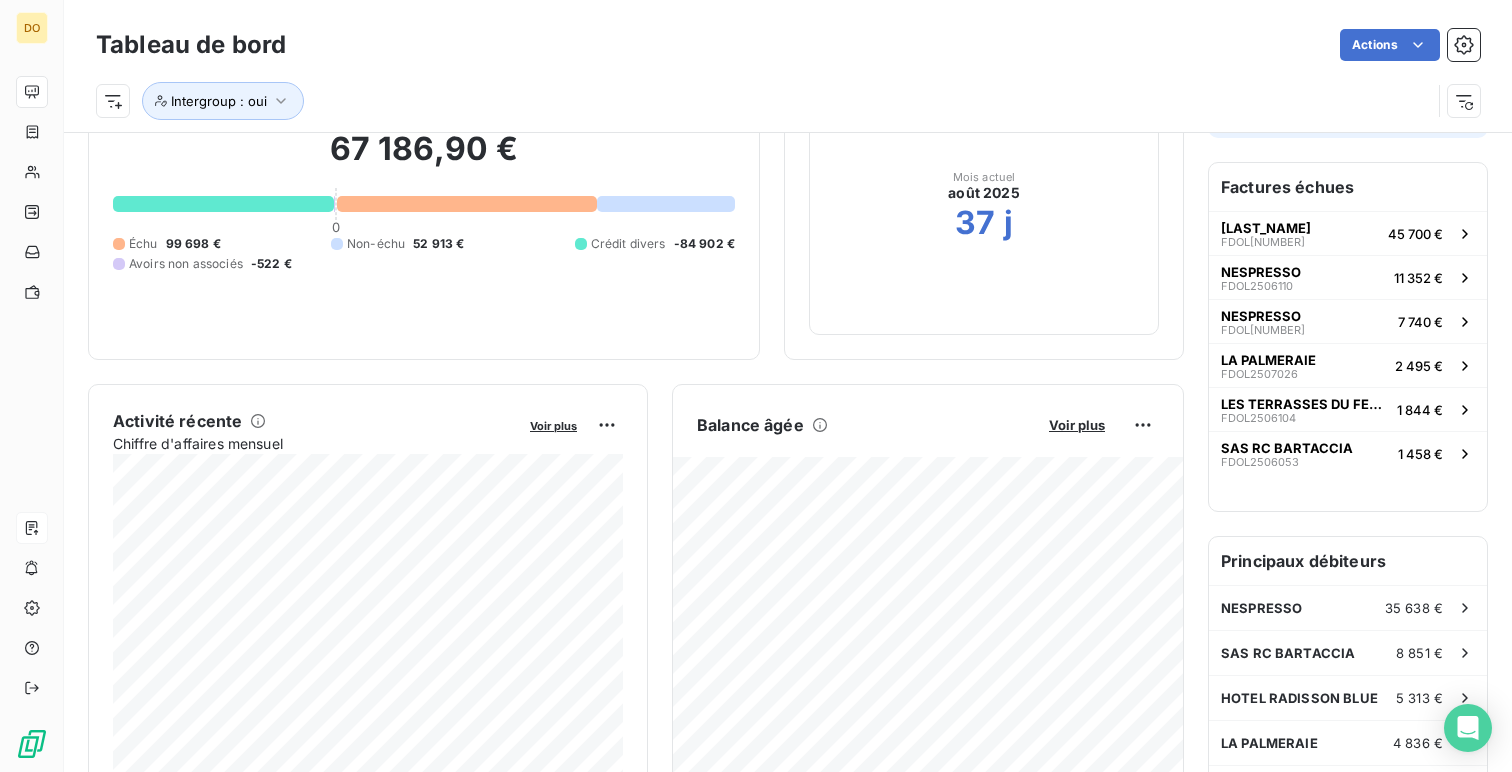 scroll, scrollTop: 0, scrollLeft: 0, axis: both 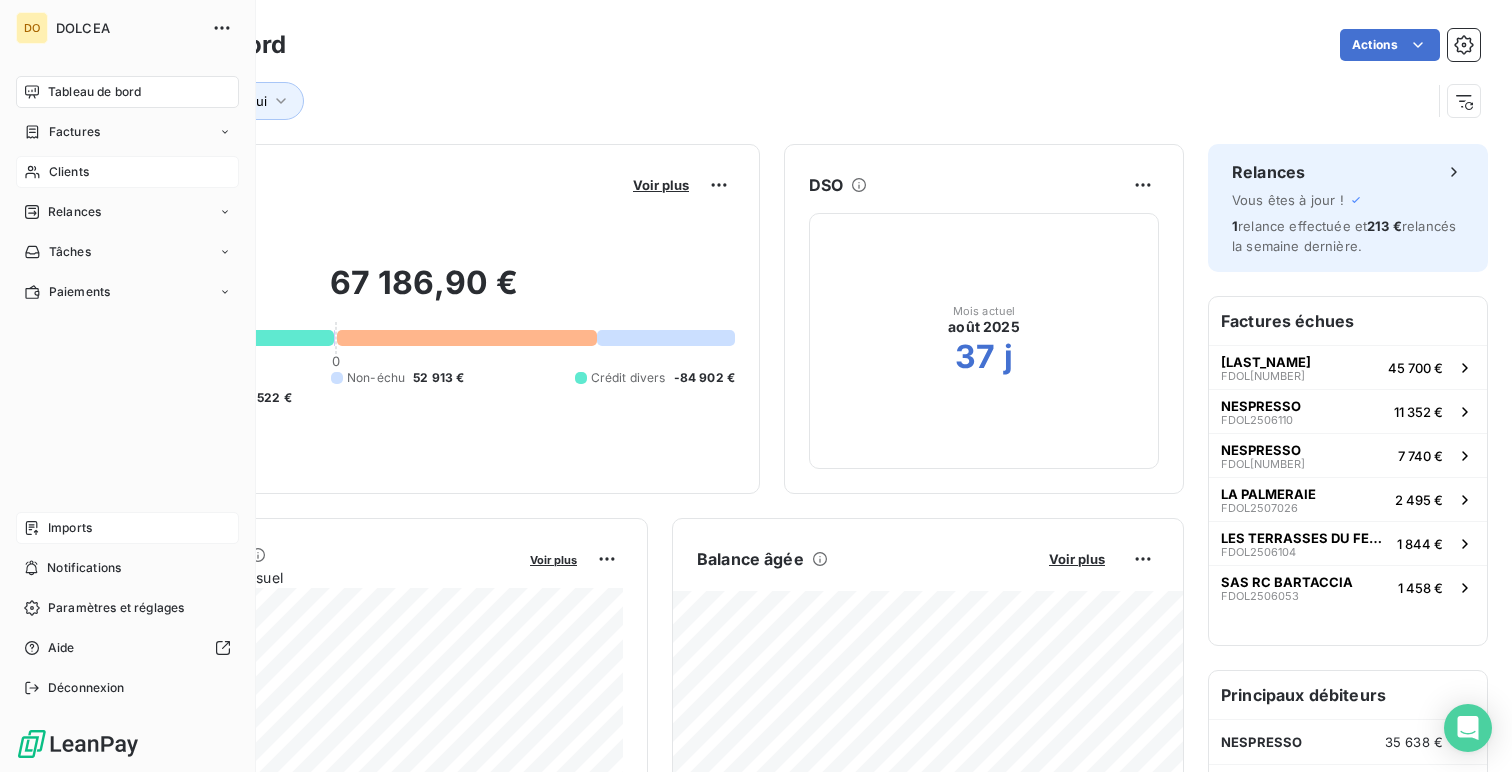 click on "Clients" at bounding box center (69, 172) 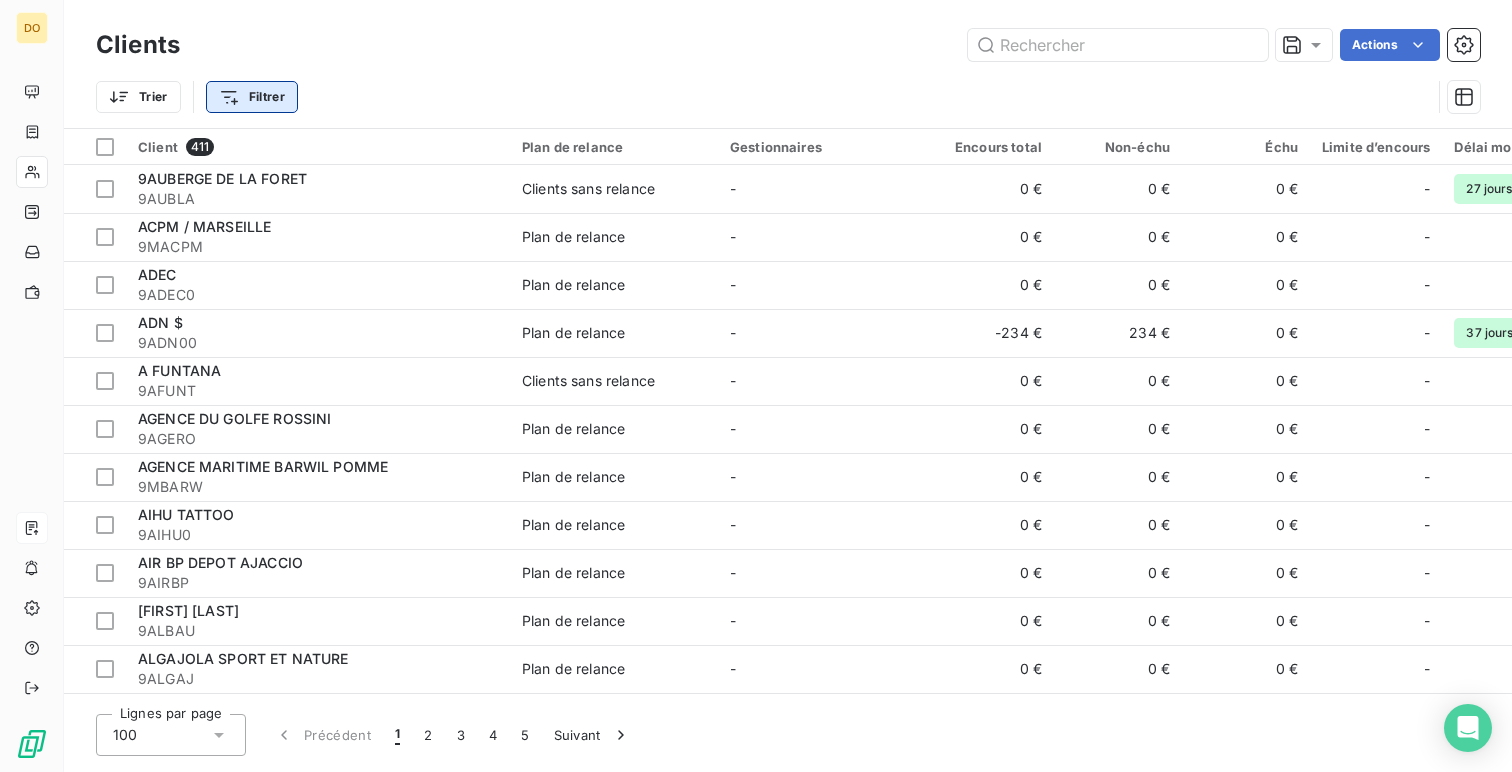 click on "DO Clients Actions Trier Filtrer Client 411 Plan de relance Gestionnaires Encours total Non-échu Échu Limite d’encours Délai moyen de paiement Intergroup 9AUBERGE DE LA FORET 9AUBLA Clients sans relance - 0 € 0 € 0 € - 27 jours - ACPM / MARSEILLE 9MACPM Plan de relance - 0 € 0 € 0 € - - ADEC 9ADEC0 Plan de relance - 0 € 0 € 0 € - - ADN $ 9ADN00 Plan de relance - -234 € 234 € 0 € - 37 jours - A FUNTANA 9AFUNT Clients sans relance - 0 € 0 € 0 € - - AGENCE DU GOLFE ROSSINI 9AGERO Plan de relance - 0 € 0 € 0 € - - AGENCE MARITIME BARWIL POMME 9MBARW Plan de relance - 0 € 0 € 0 € - - AIHU TATTOO 9AIHU0 Plan de relance - 0 € 0 € 0 € - - AIR BP DEPOT AJACCIO 9AIRBP Plan de relance - 0 € 0 € 0 € - - ALBERTI AURELIE 9ALBAU Plan de relance - 0 € 0 € 0 € - - ALGAJOLA SPORT ET NATURE 9ALGAJ Plan de relance - 0 € 0 € 0 € - - ALLO PNEUS 9MALLO Plan de relance - 0 € 0 € 0 € - - ALPHA -I &CO - - -" at bounding box center [756, 386] 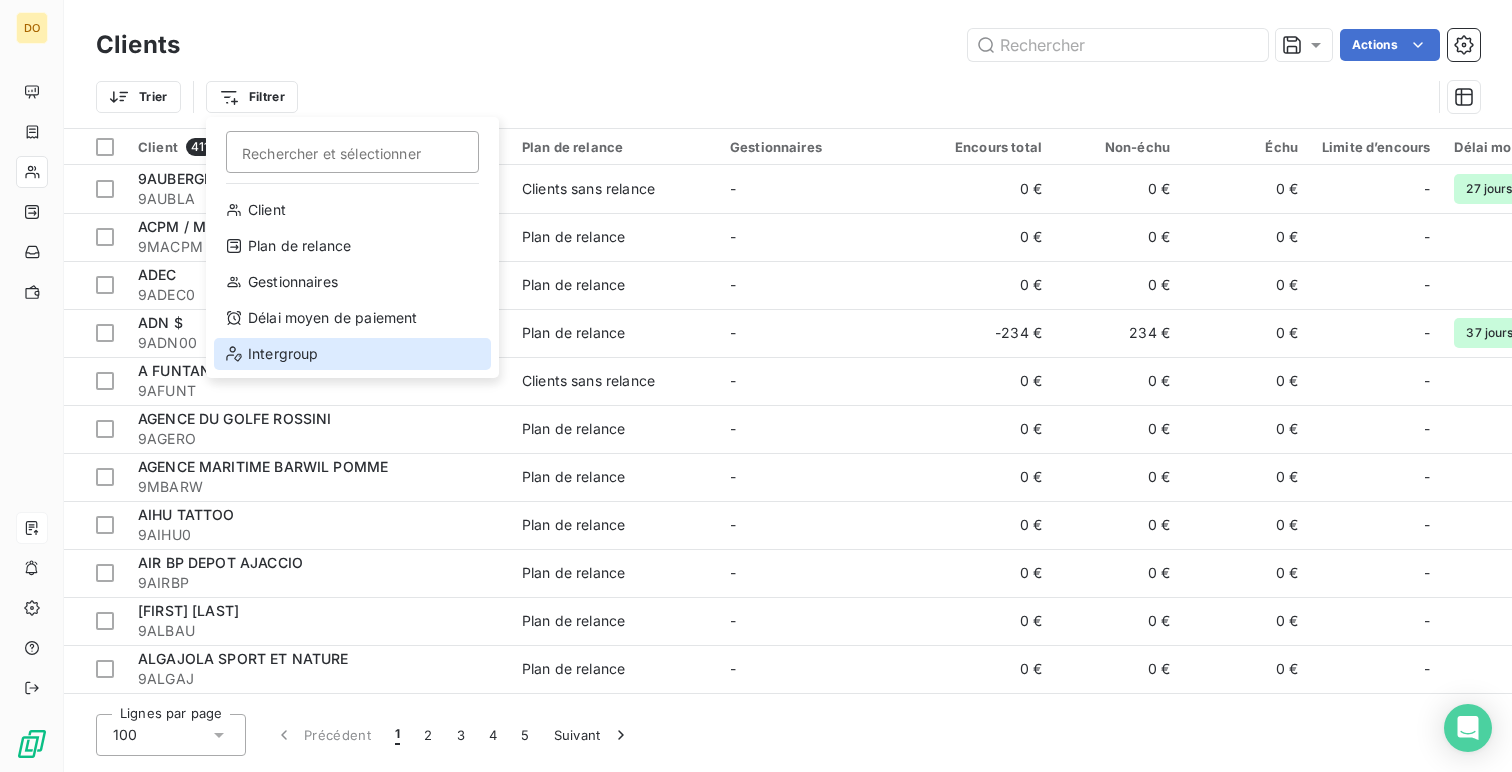 click on "Intergroup" at bounding box center (352, 354) 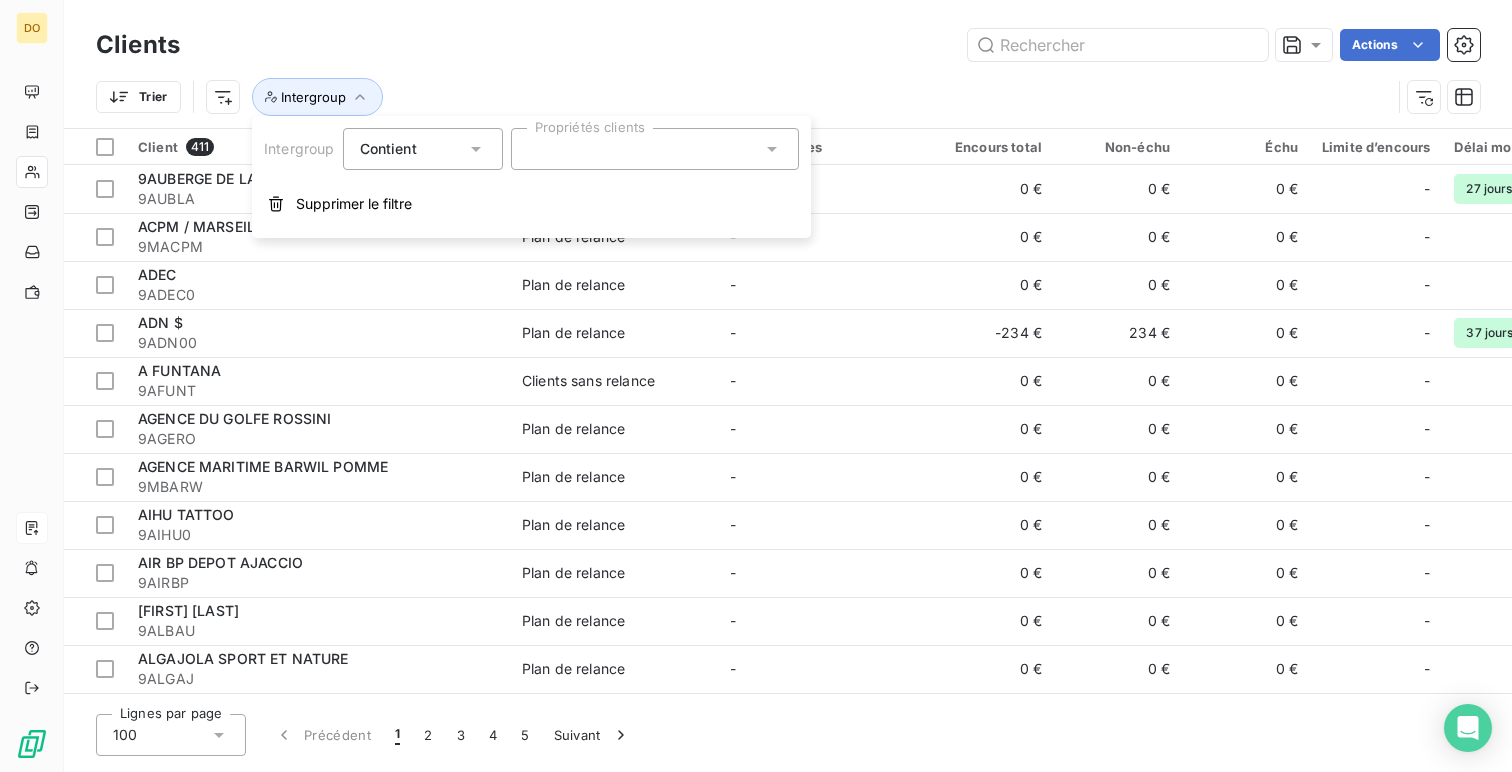 click at bounding box center (655, 149) 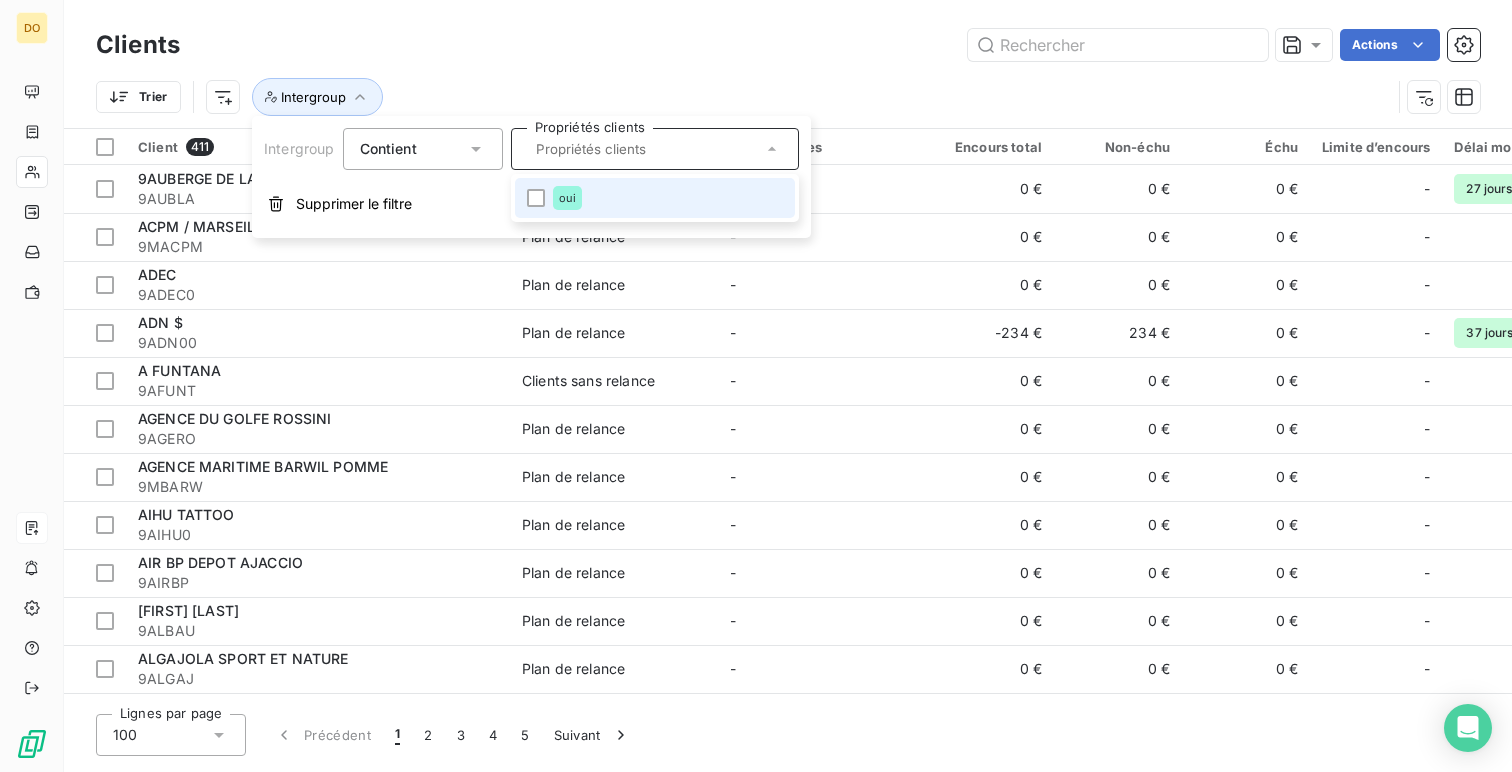 click on "oui" at bounding box center (655, 198) 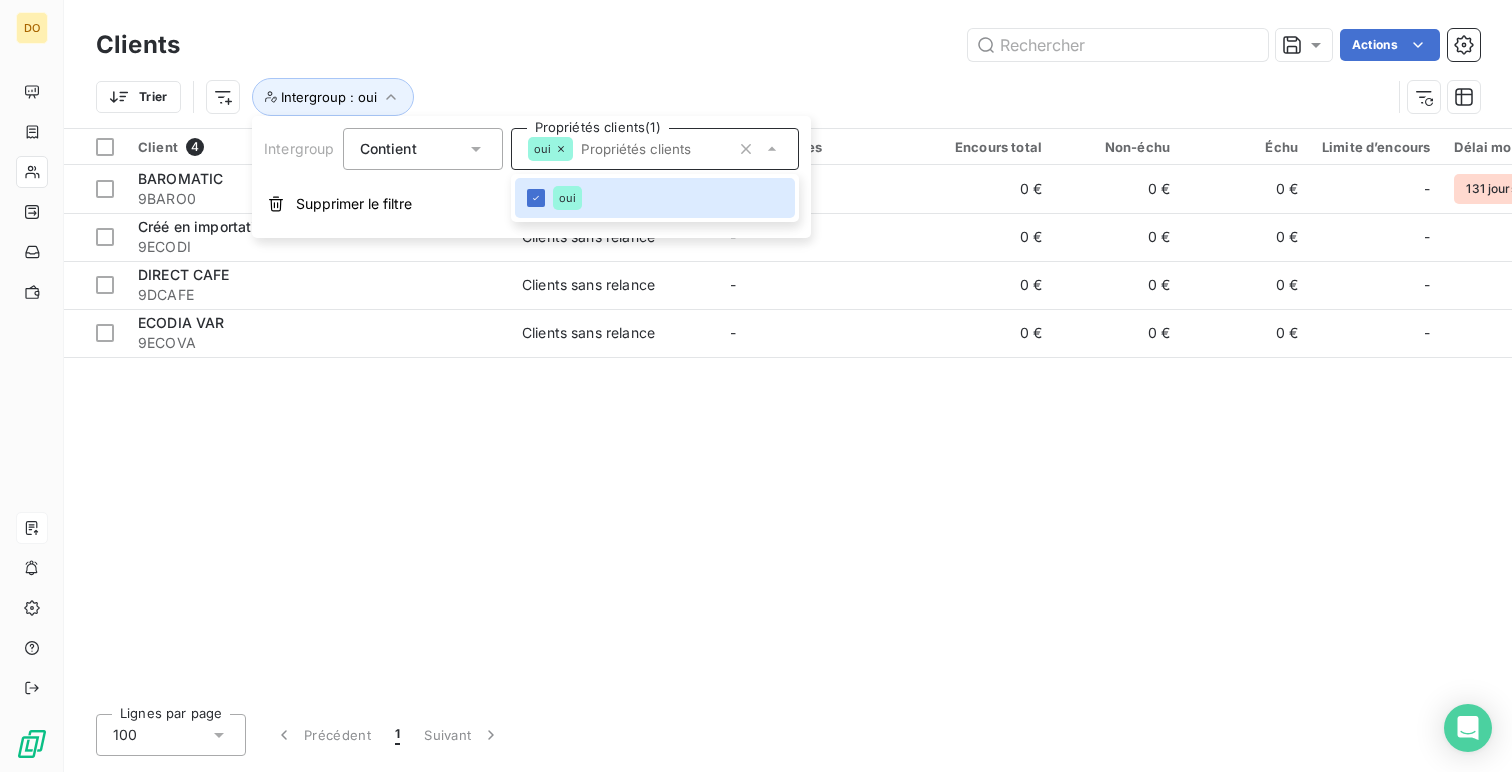 click on "Clients Actions" at bounding box center [788, 45] 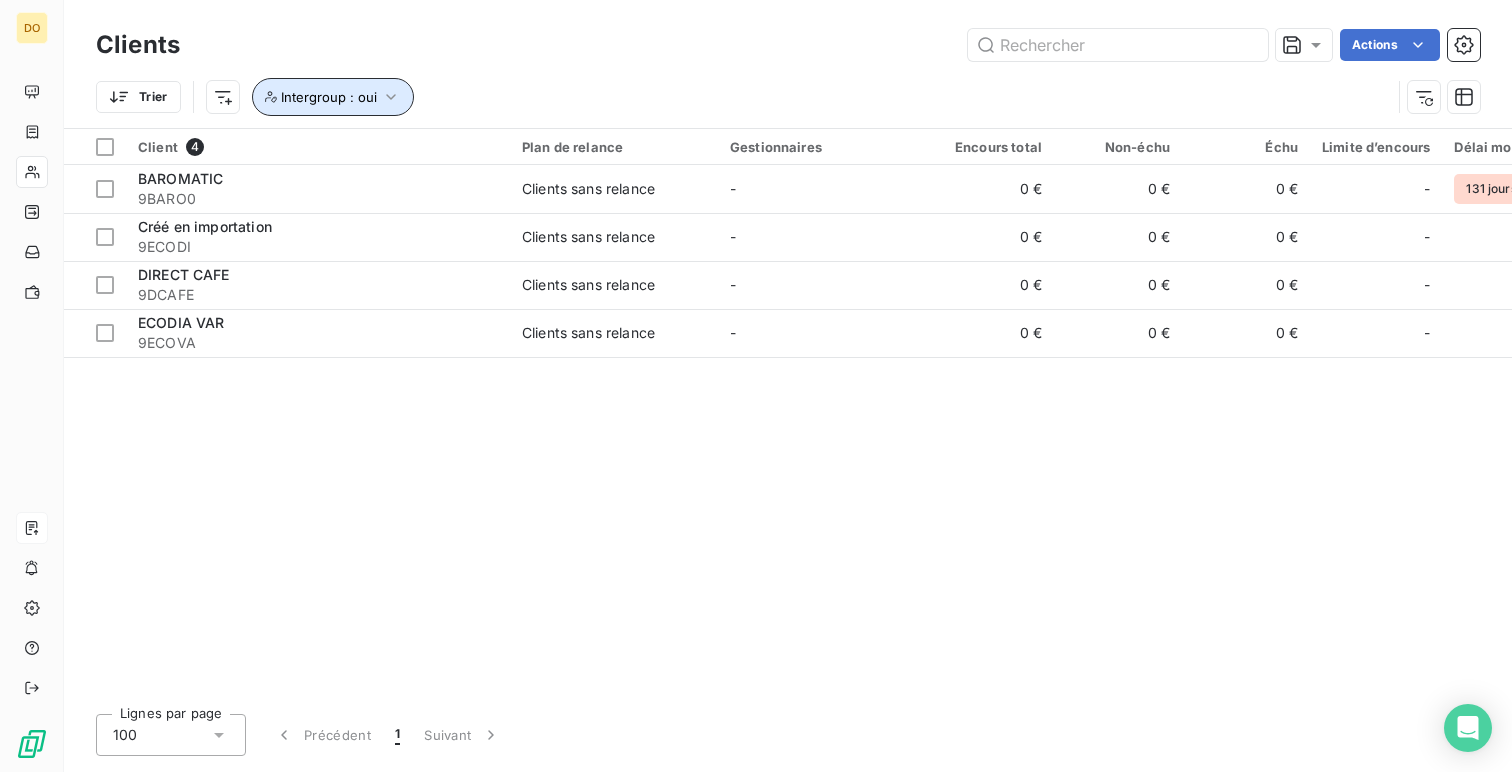 click on "Intergroup  : oui" at bounding box center (333, 97) 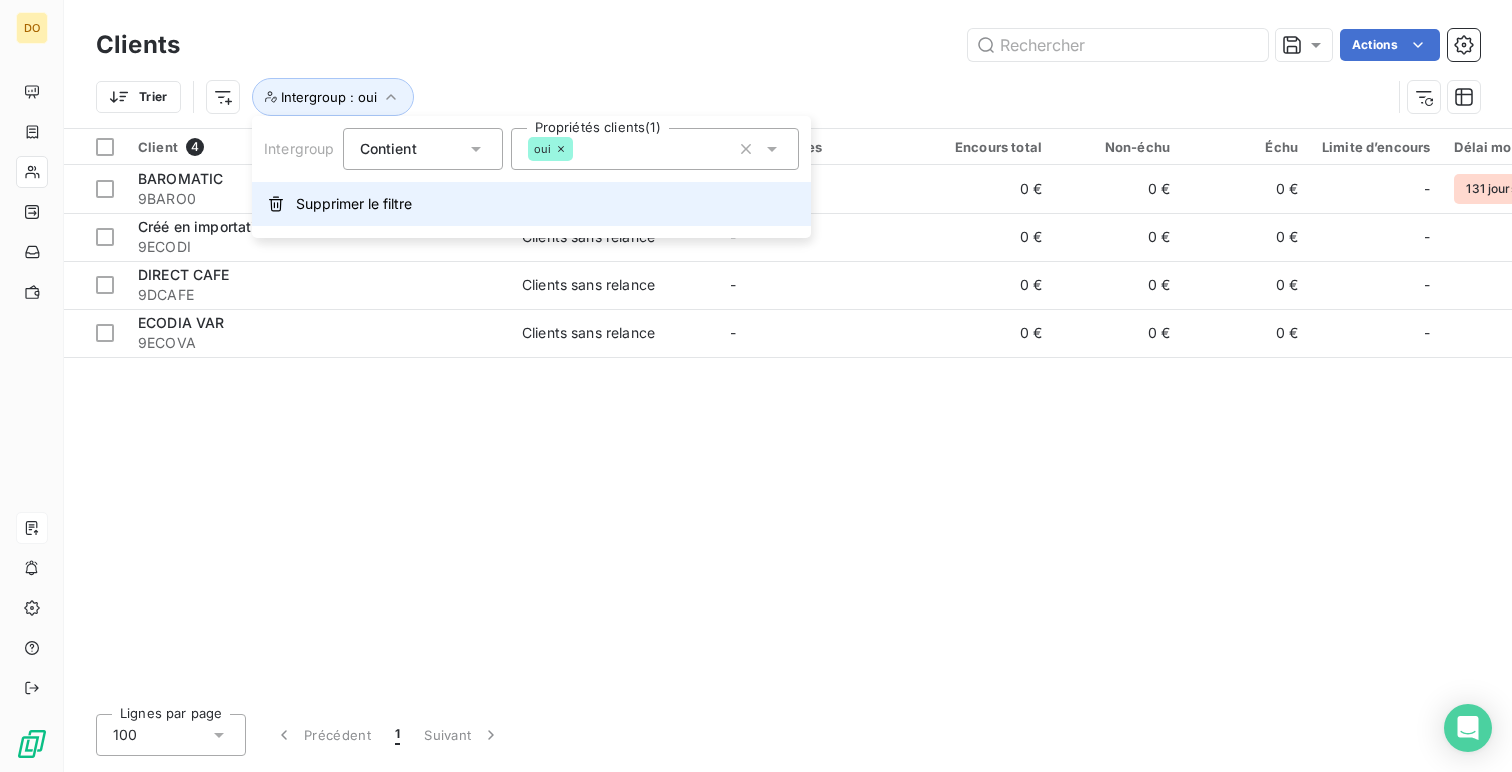 click on "Supprimer le filtre" at bounding box center [354, 204] 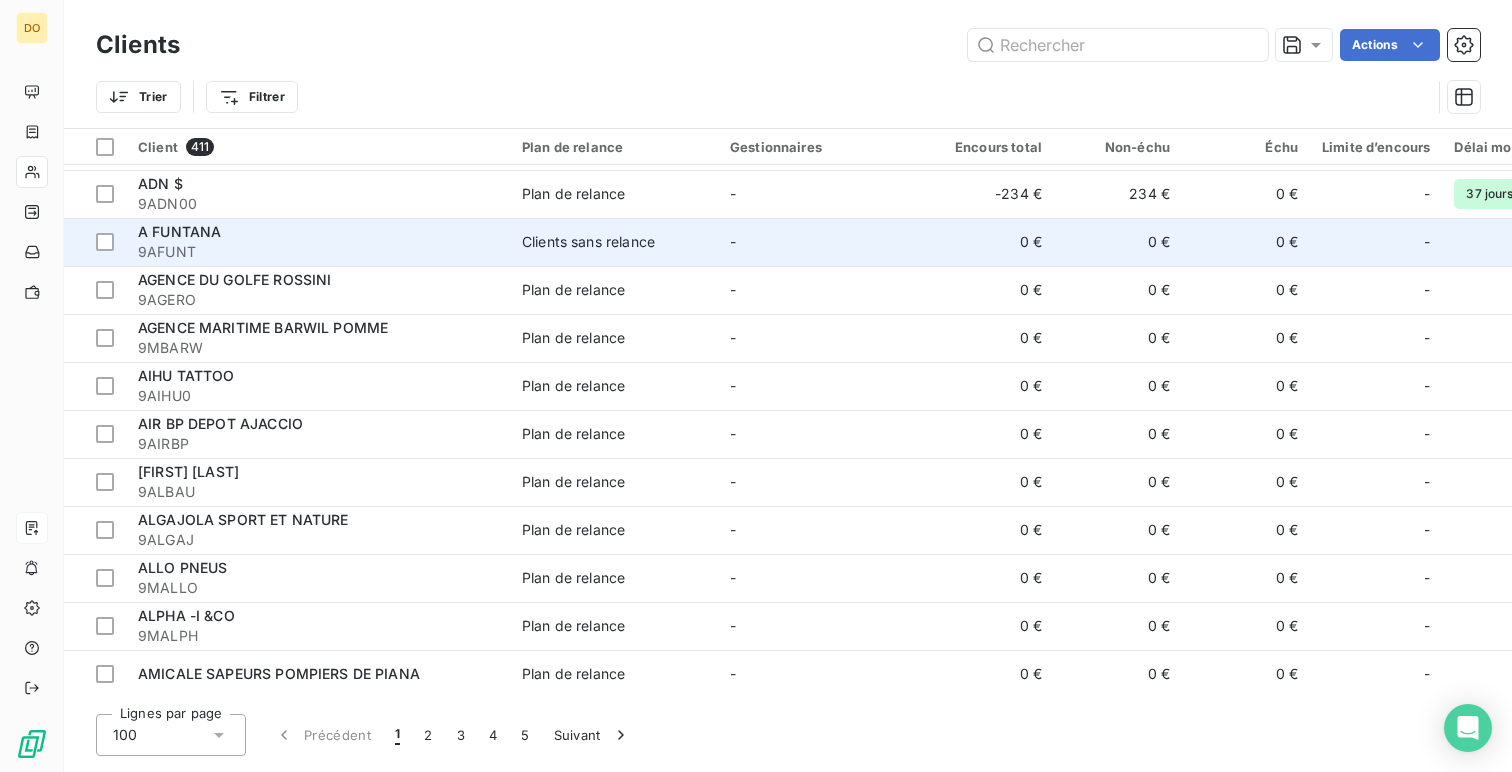 scroll, scrollTop: 0, scrollLeft: 0, axis: both 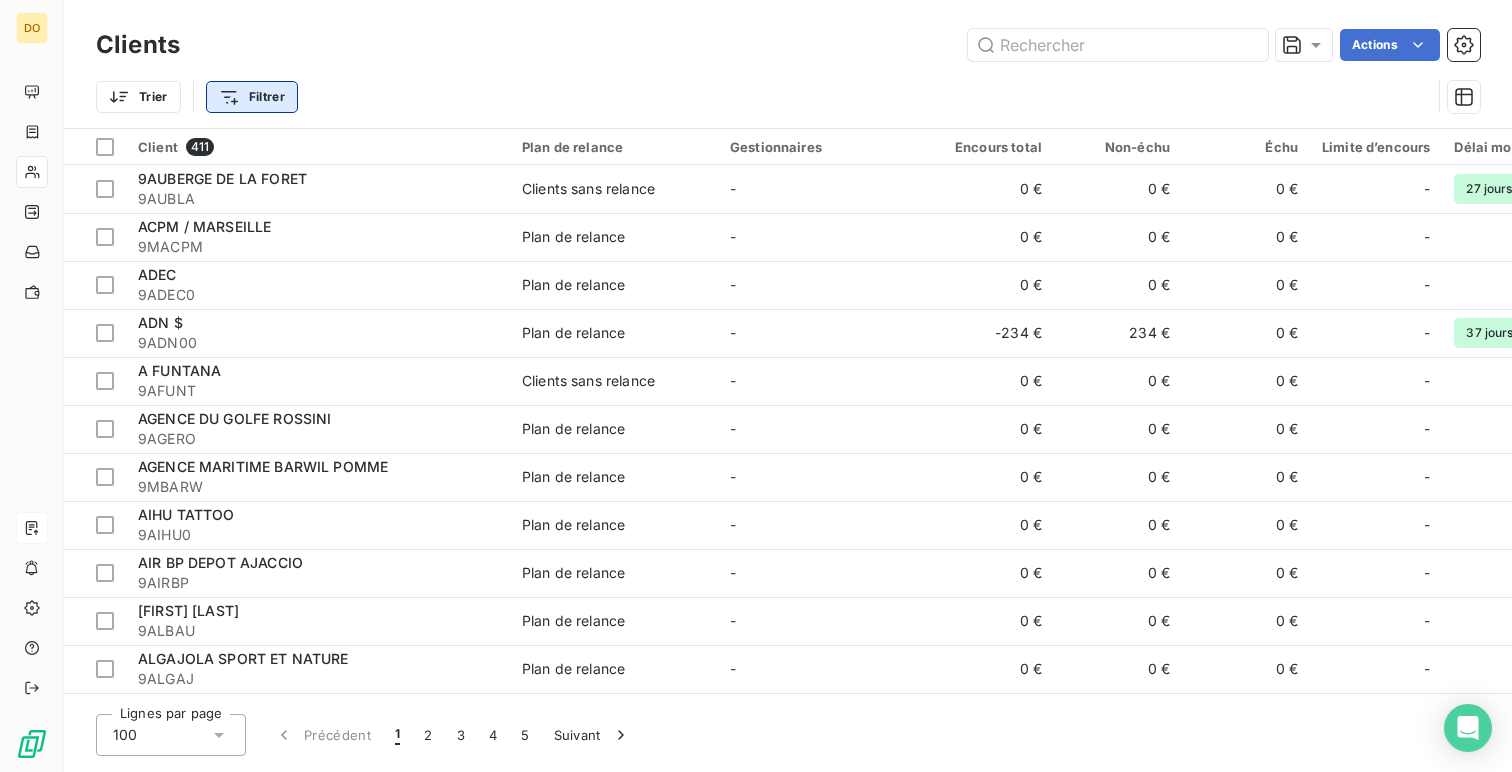 click on "DO Clients Actions Trier Filtrer Client 411 Plan de relance Gestionnaires Encours total Non-échu Échu Limite d’encours Délai moyen de paiement Intergroup 9AUBERGE DE LA FORET 9AUBLA Clients sans relance - 0 € 0 € 0 € - 27 jours - ACPM / MARSEILLE 9MACPM Plan de relance - 0 € 0 € 0 € - - ADEC 9ADEC0 Plan de relance - 0 € 0 € 0 € - - ADN $ 9ADN00 Plan de relance - -234 € 234 € 0 € - 37 jours - A FUNTANA 9AFUNT Clients sans relance - 0 € 0 € 0 € - - AGENCE DU GOLFE ROSSINI 9AGERO Plan de relance - 0 € 0 € 0 € - - AGENCE MARITIME BARWIL POMME 9MBARW Plan de relance - 0 € 0 € 0 € - - AIHU TATTOO 9AIHU0 Plan de relance - 0 € 0 € 0 € - - AIR BP DEPOT AJACCIO 9AIRBP Plan de relance - 0 € 0 € 0 € - - ALBERTI AURELIE 9ALBAU Plan de relance - 0 € 0 € 0 € - - ALGAJOLA SPORT ET NATURE 9ALGAJ Plan de relance - 0 € 0 € 0 € - - ALLO PNEUS 9MALLO Plan de relance - 0 € 0 € 0 € - - ALPHA -I &CO - - -" at bounding box center [756, 386] 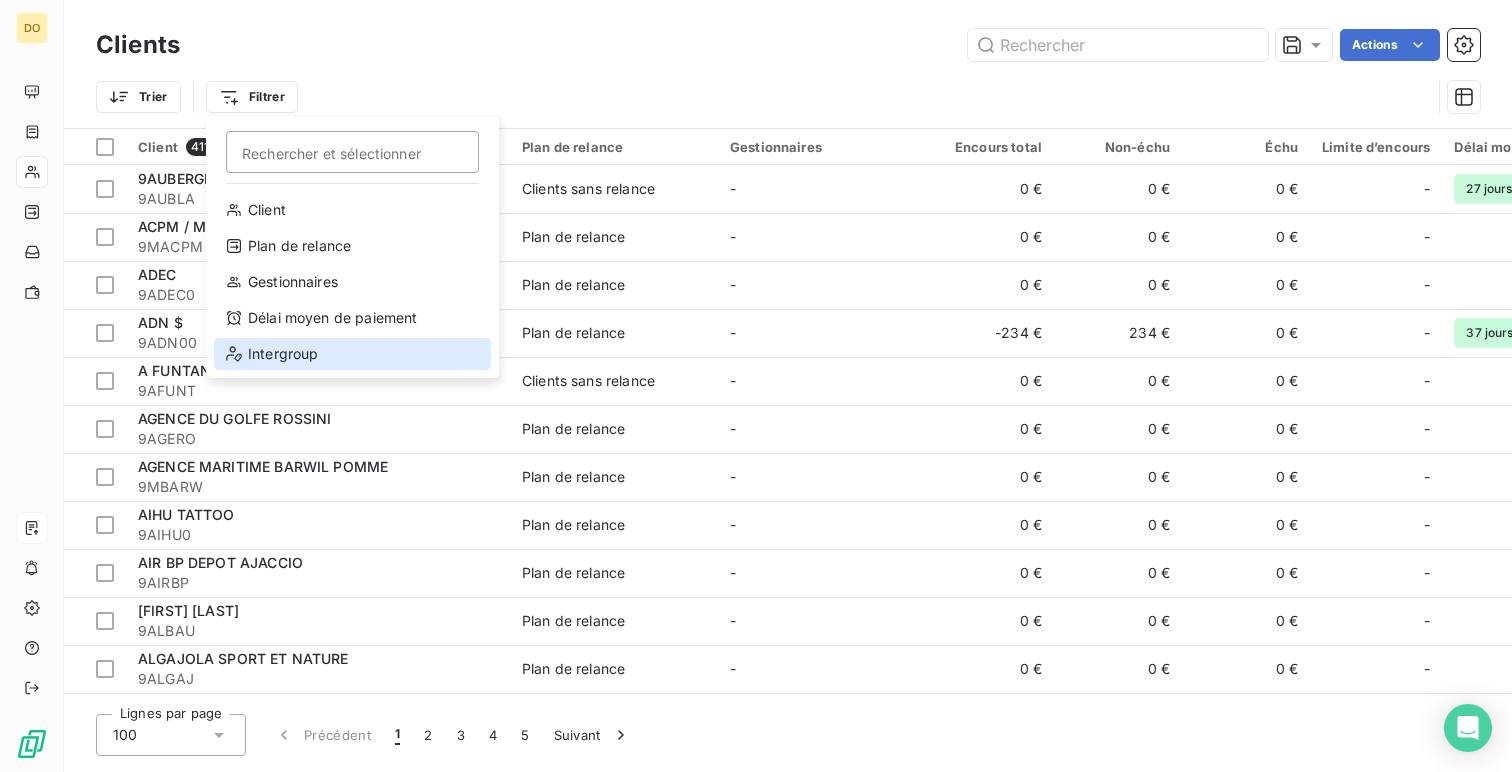 click on "Intergroup" at bounding box center (352, 354) 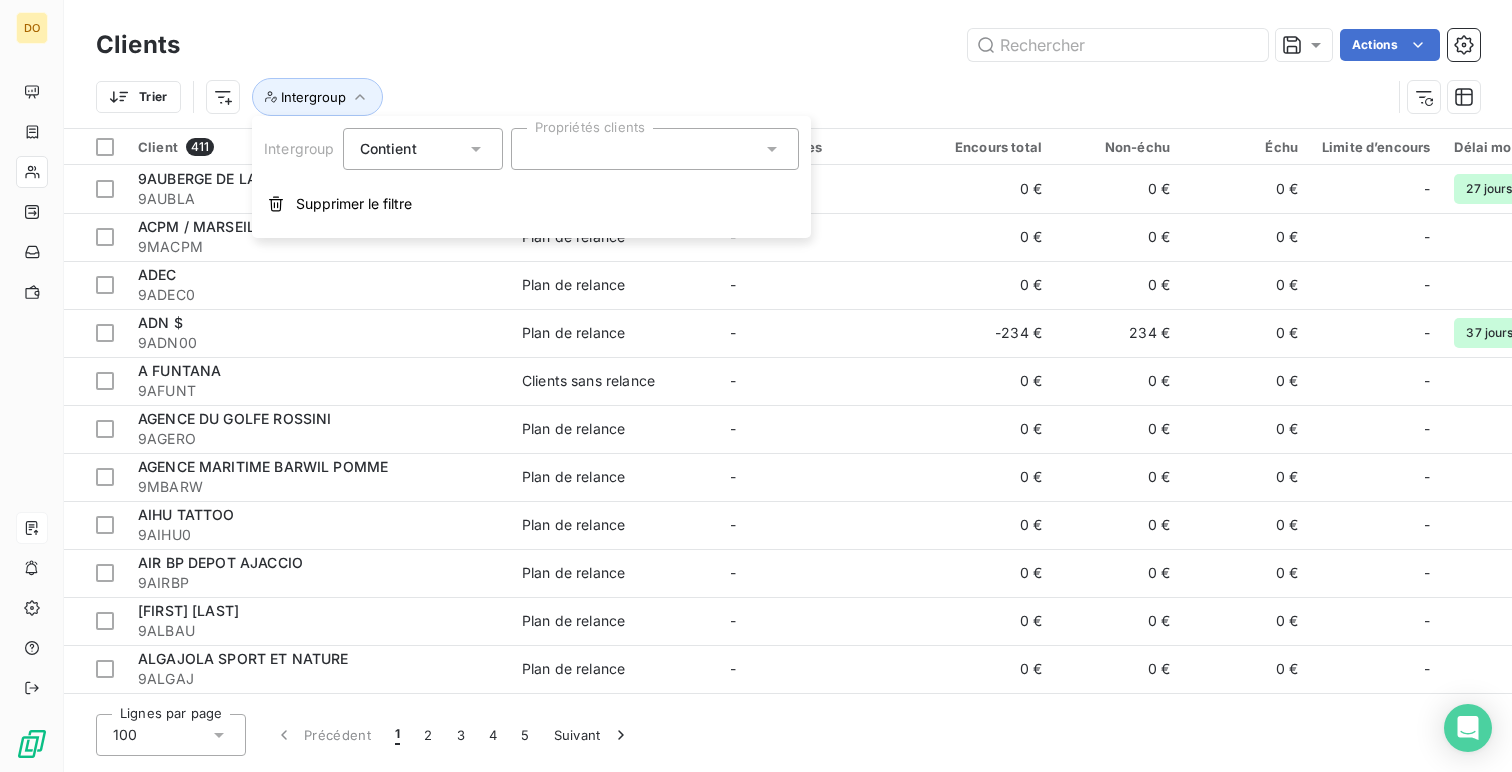 click at bounding box center [655, 149] 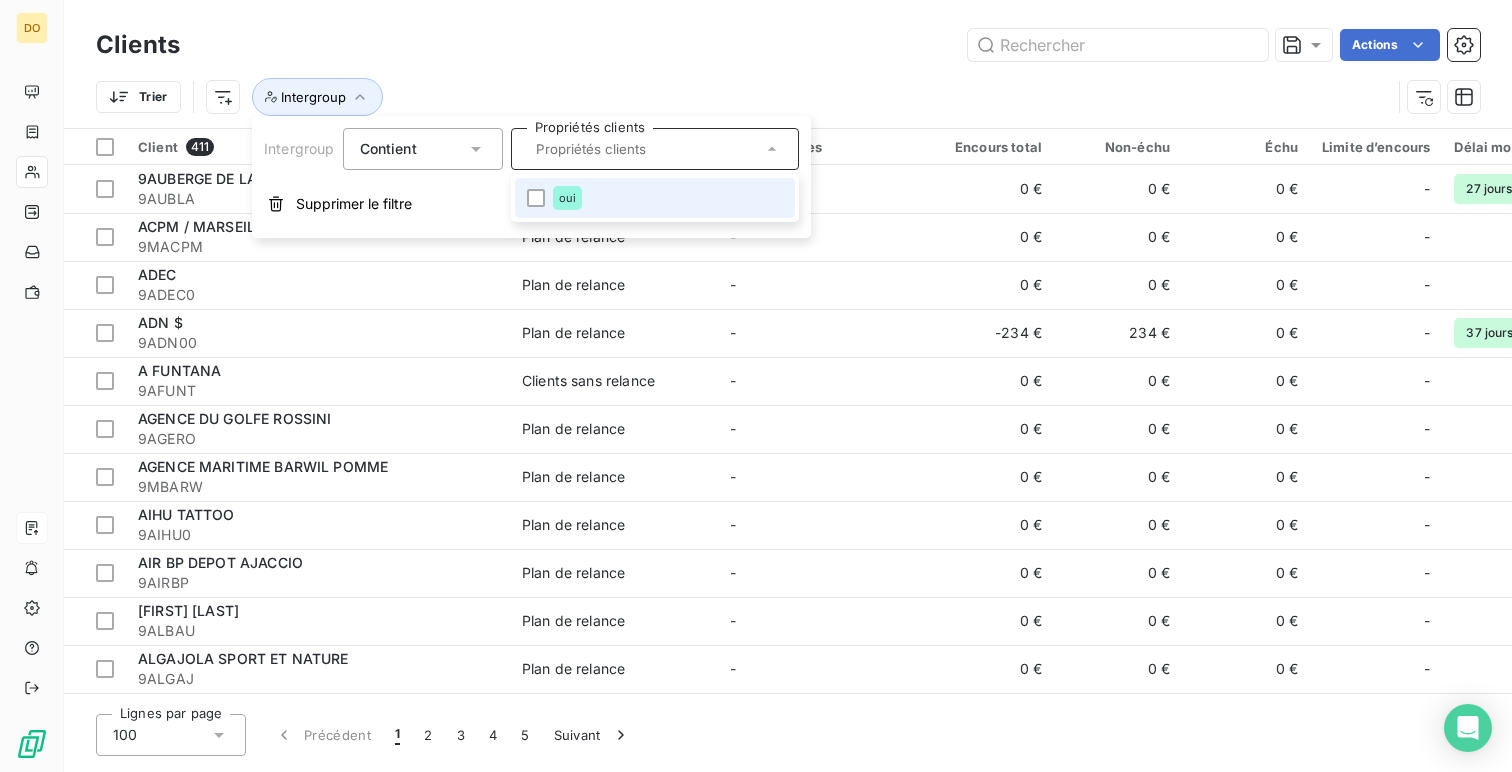 click on "oui" at bounding box center [567, 198] 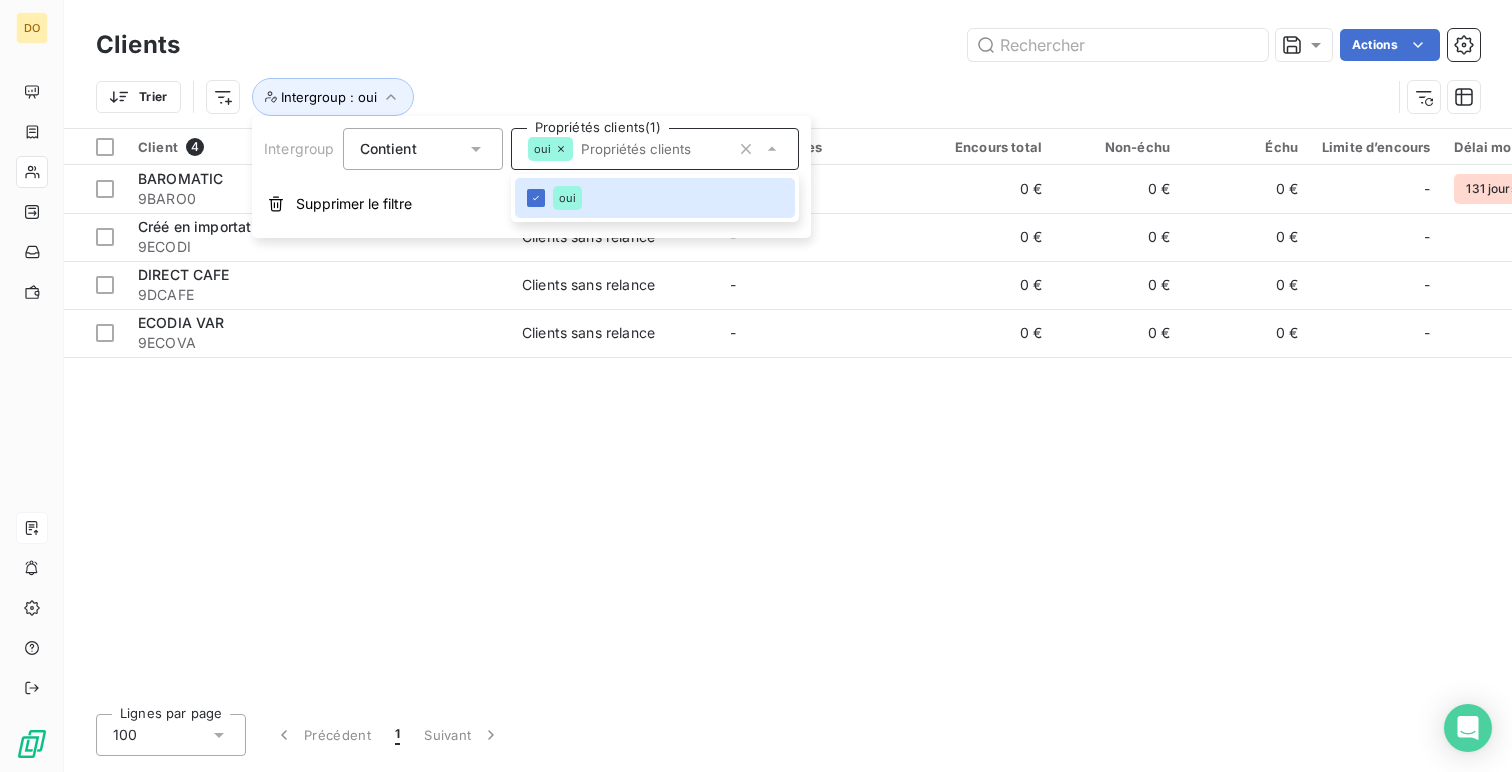 click on "Actions" at bounding box center [842, 45] 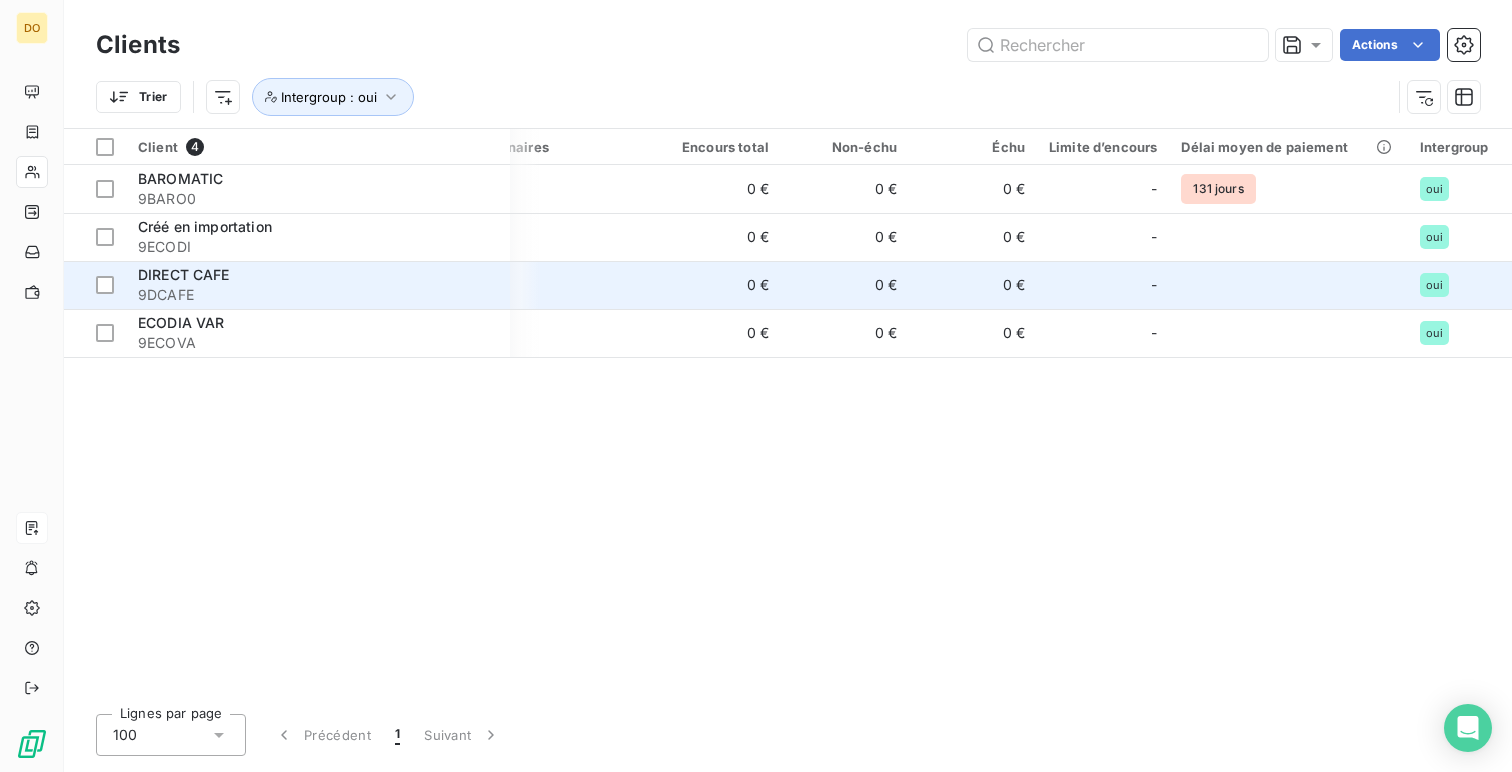 scroll, scrollTop: 0, scrollLeft: 280, axis: horizontal 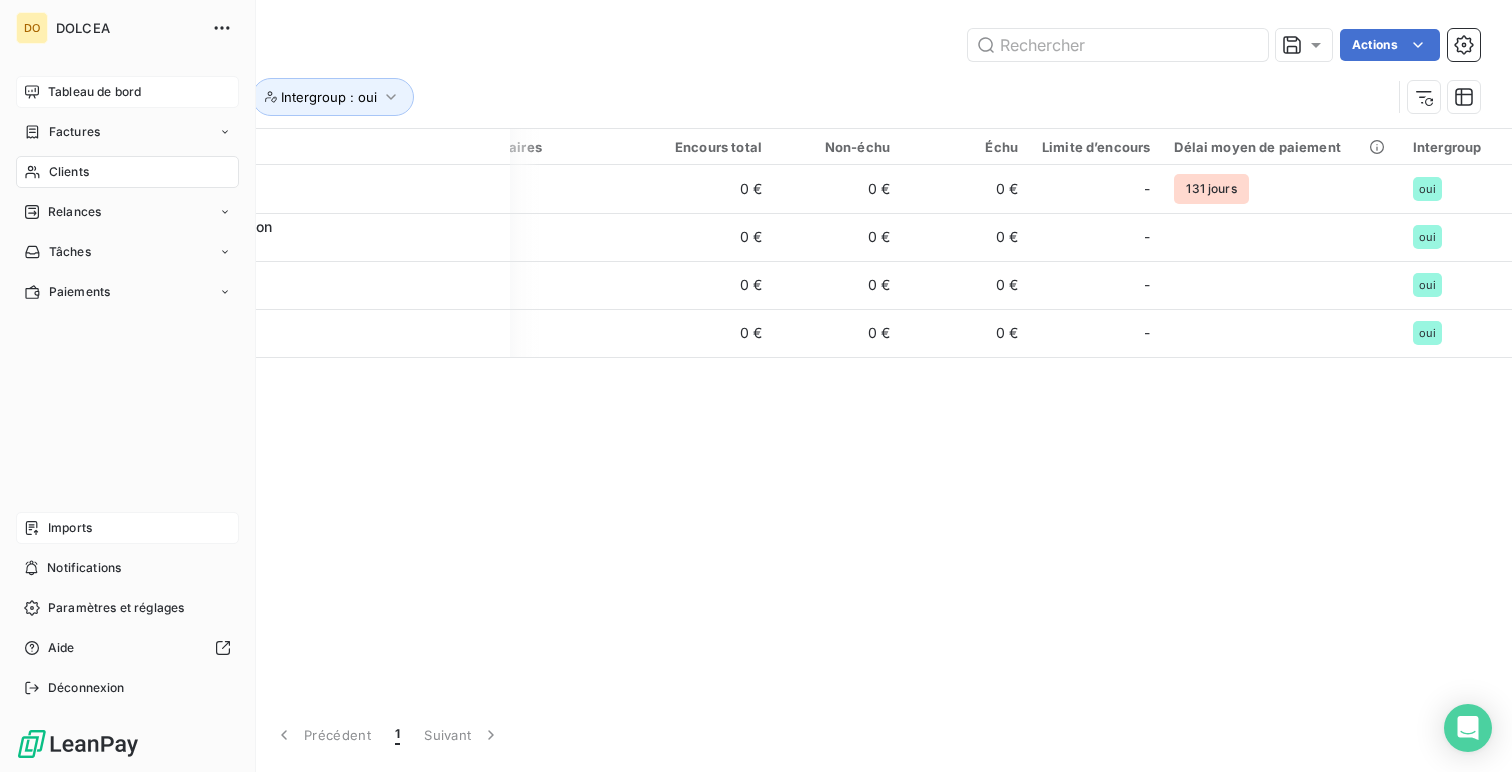 click on "Tableau de bord" at bounding box center [94, 92] 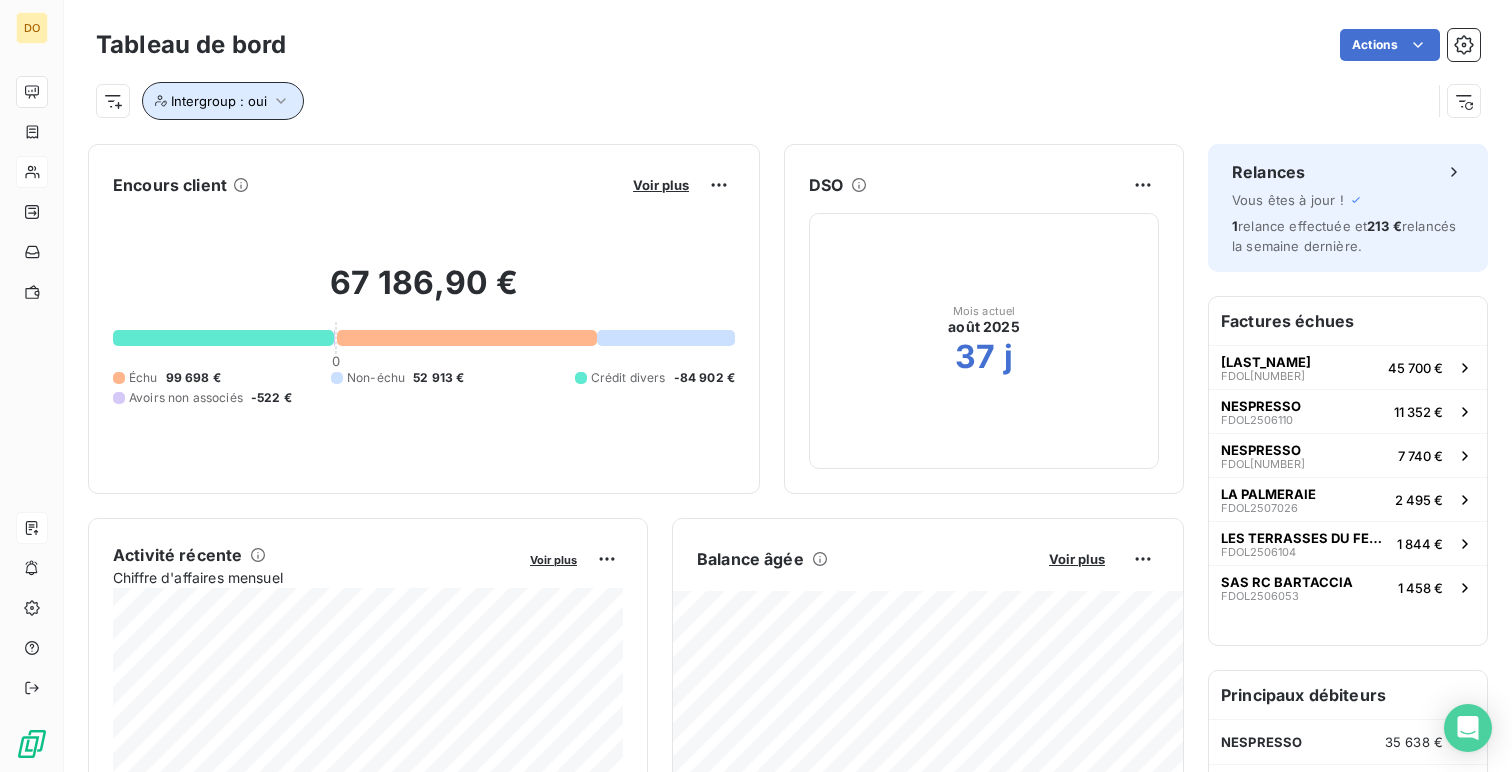 click on "Intergroup  : oui" at bounding box center [219, 101] 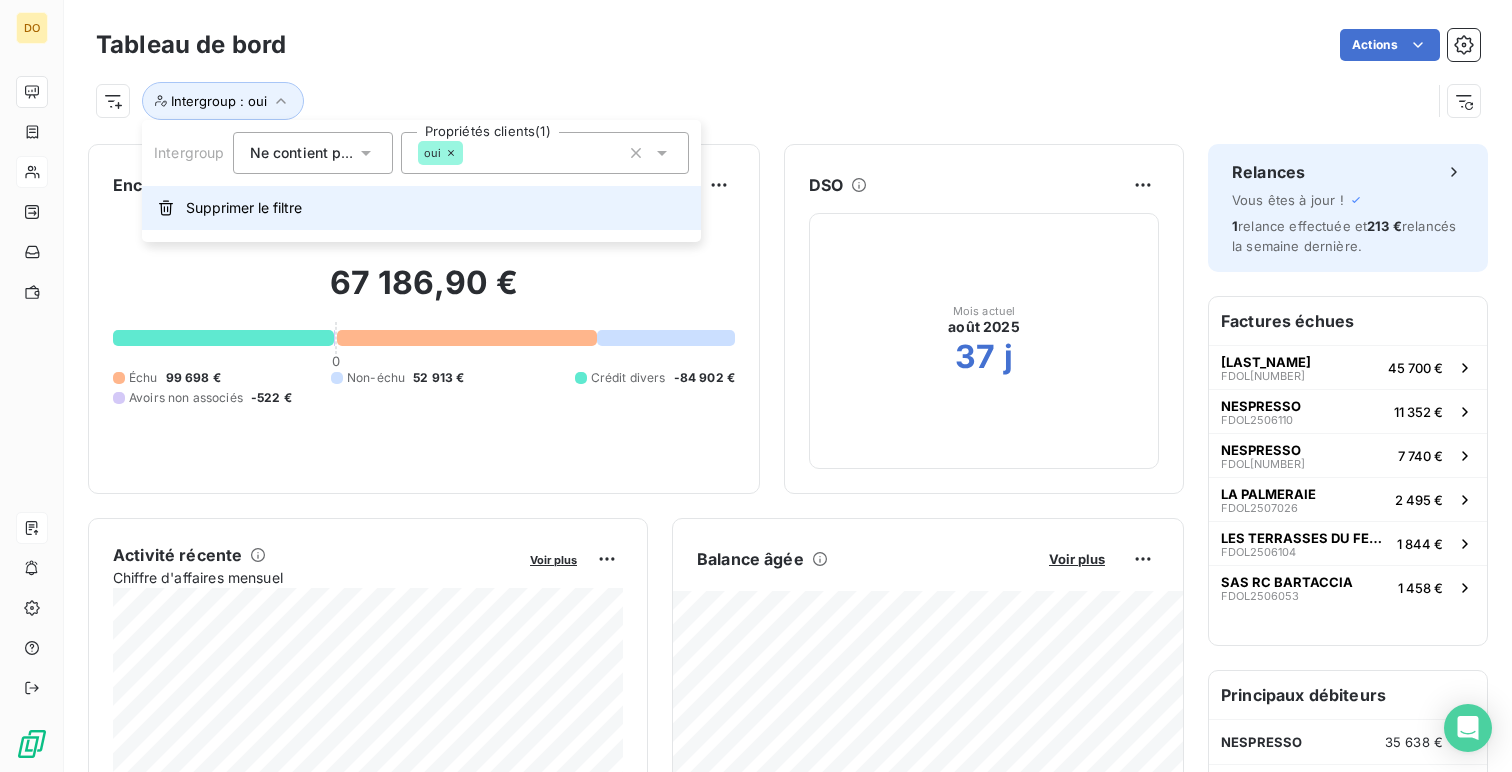 click on "Supprimer le filtre" at bounding box center [244, 208] 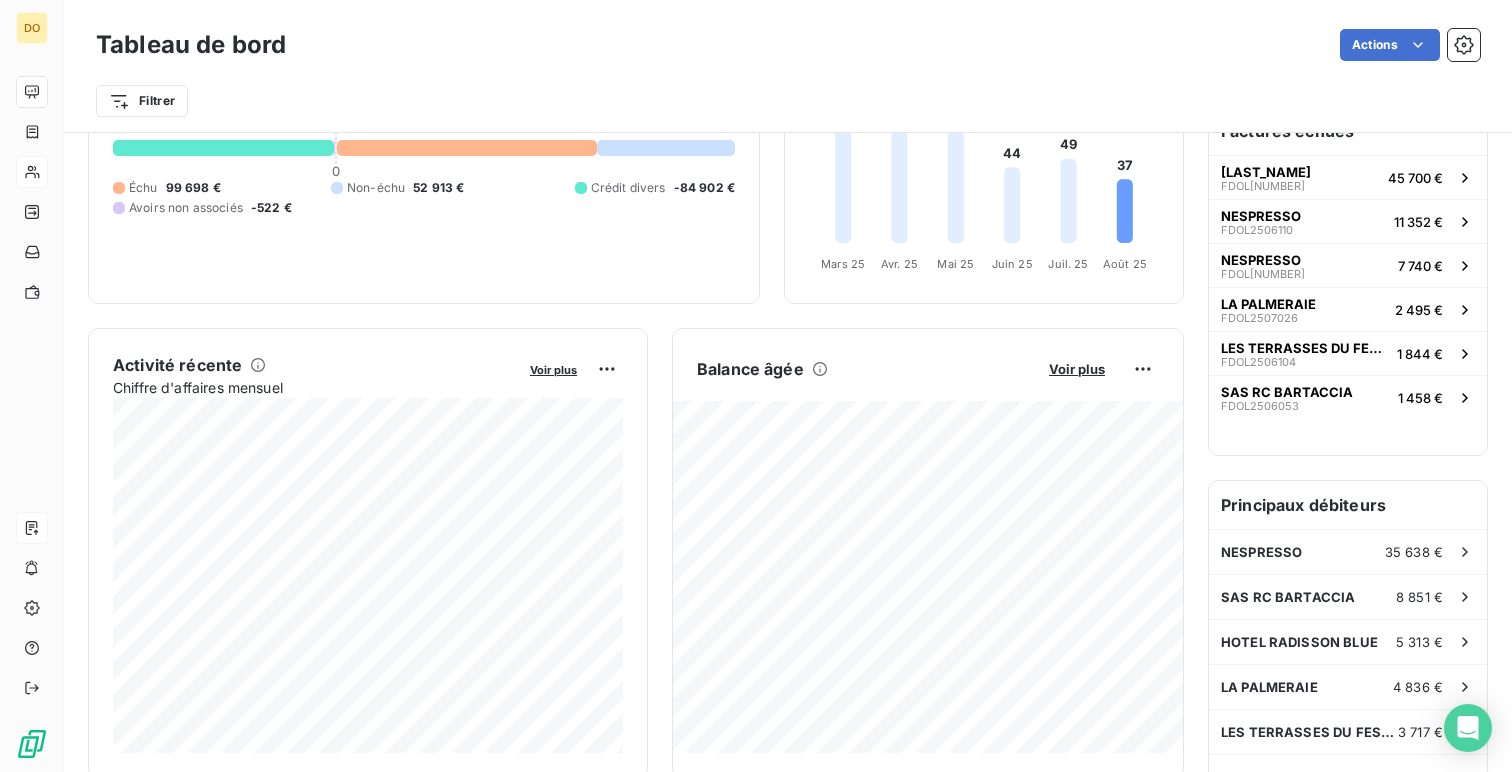 scroll, scrollTop: 0, scrollLeft: 0, axis: both 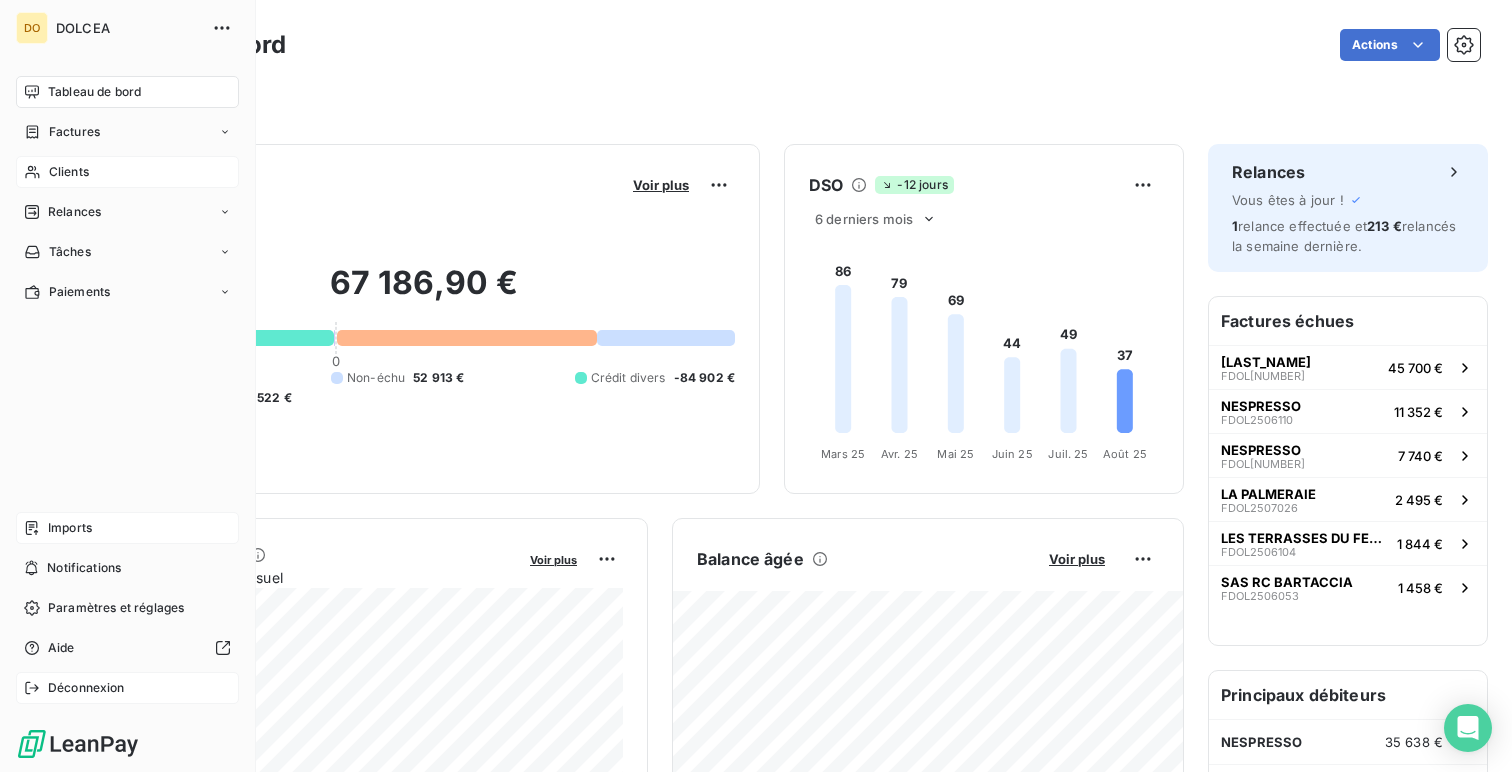 click 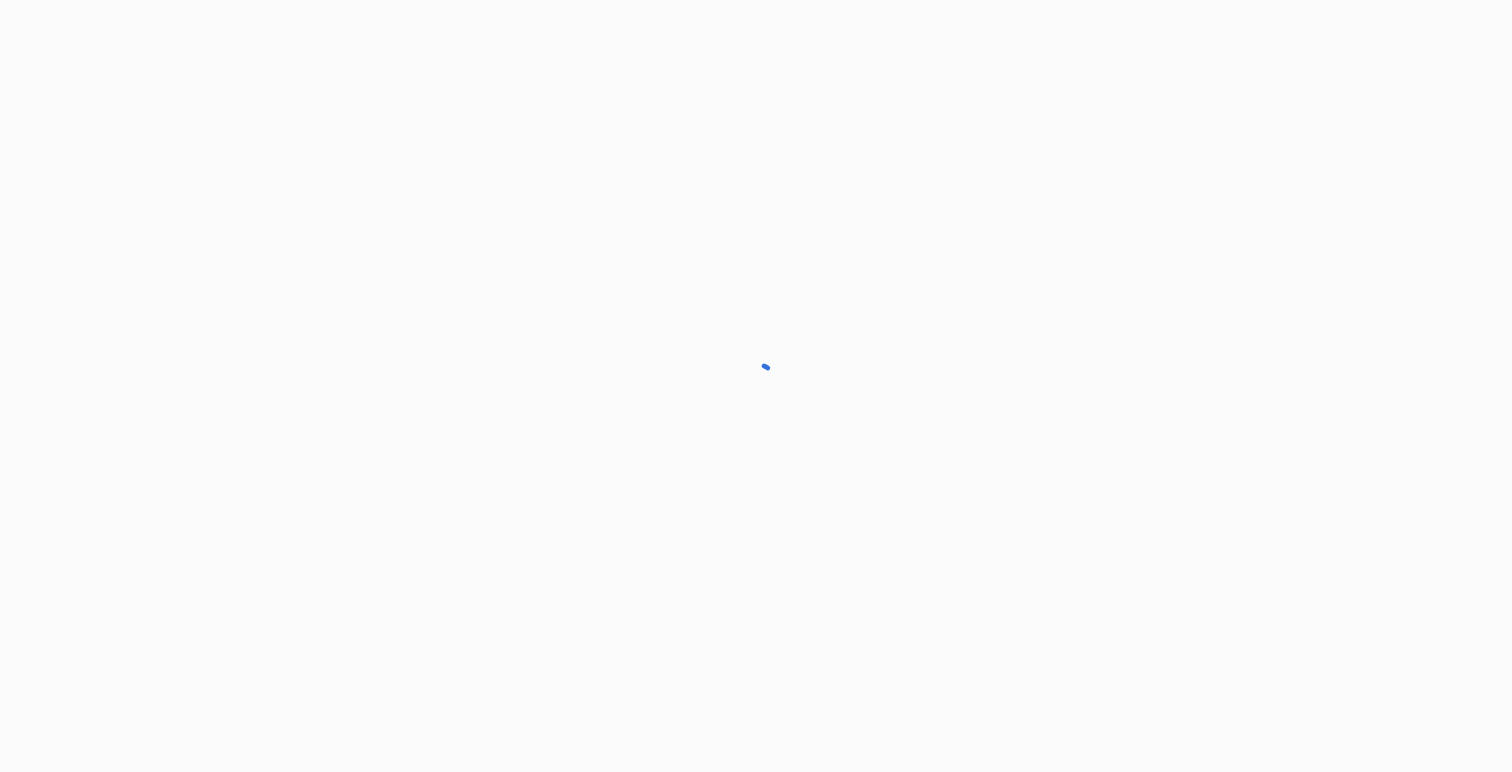 scroll, scrollTop: 0, scrollLeft: 0, axis: both 